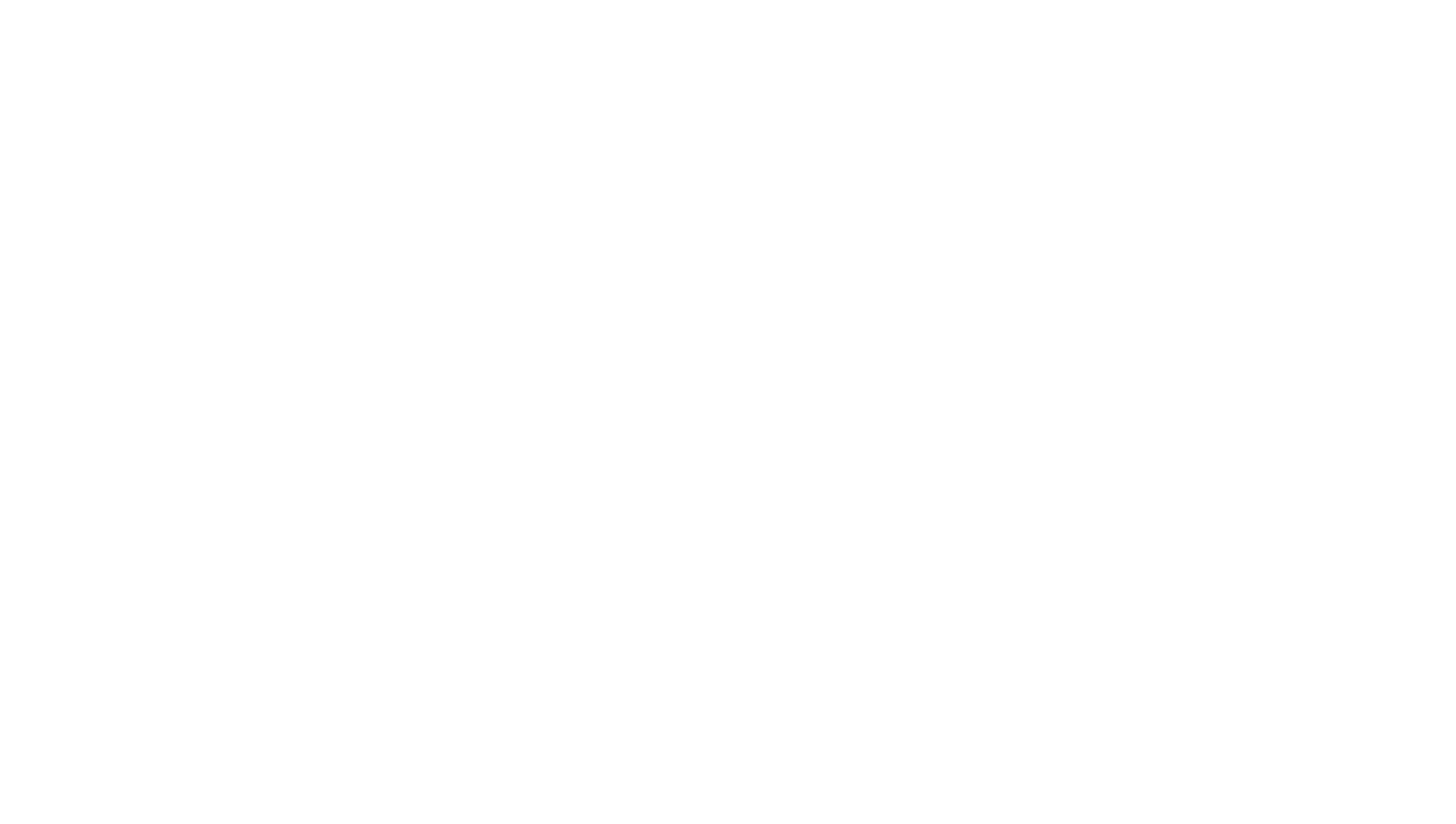 scroll, scrollTop: 0, scrollLeft: 0, axis: both 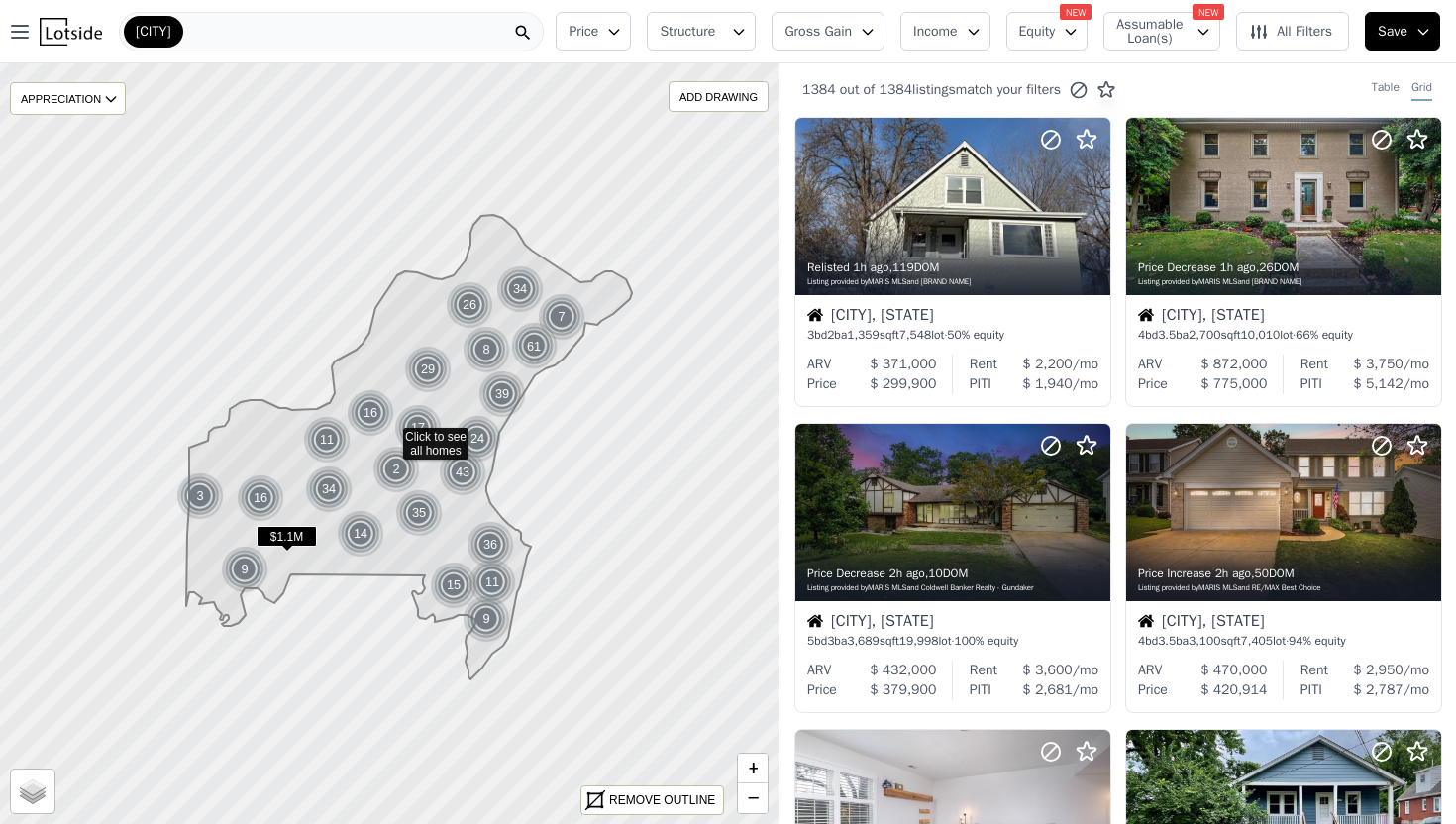 click on "Save" at bounding box center [1403, 31] 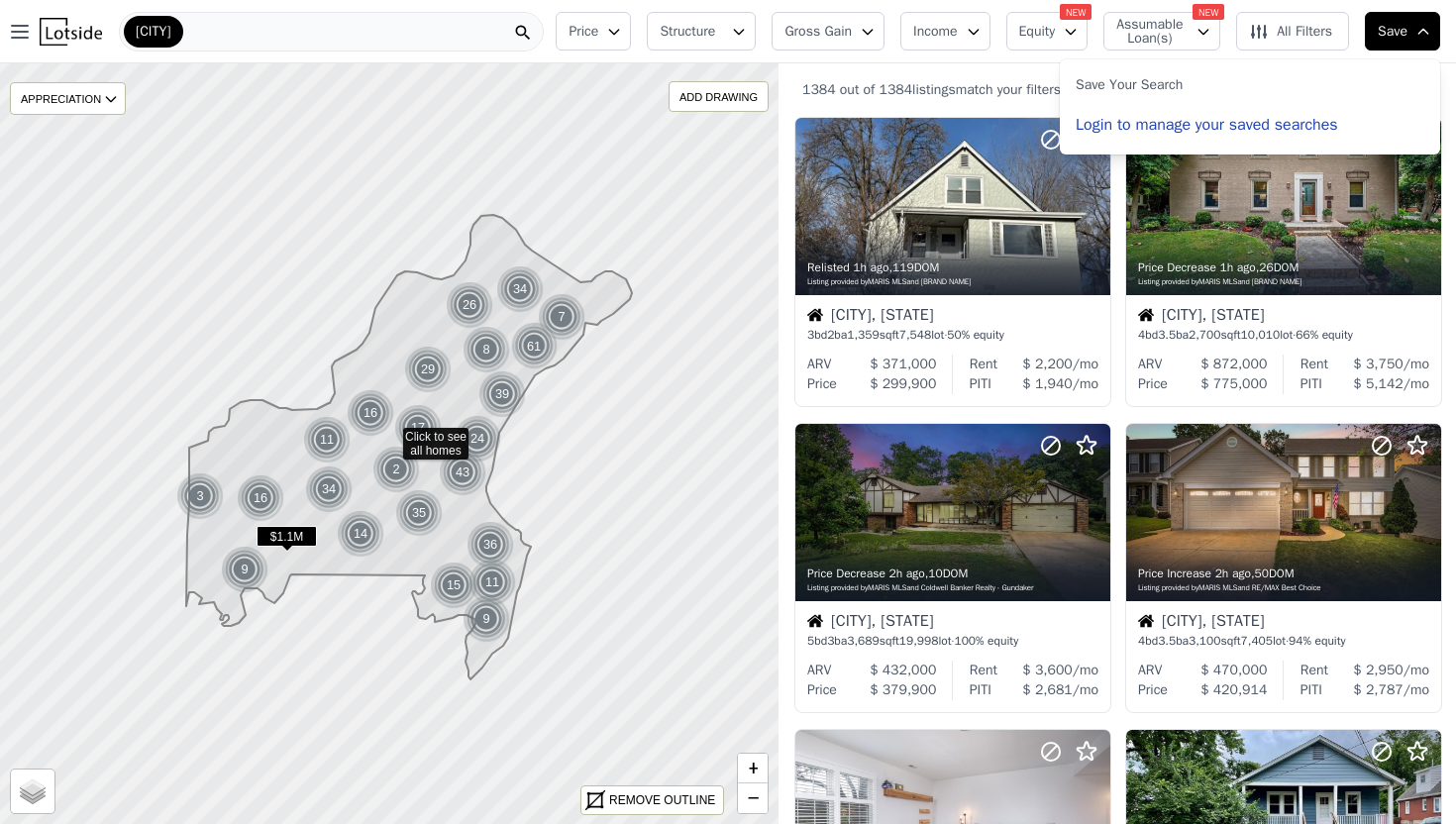 click on "Login to manage your saved searches" at bounding box center [1206, 125] 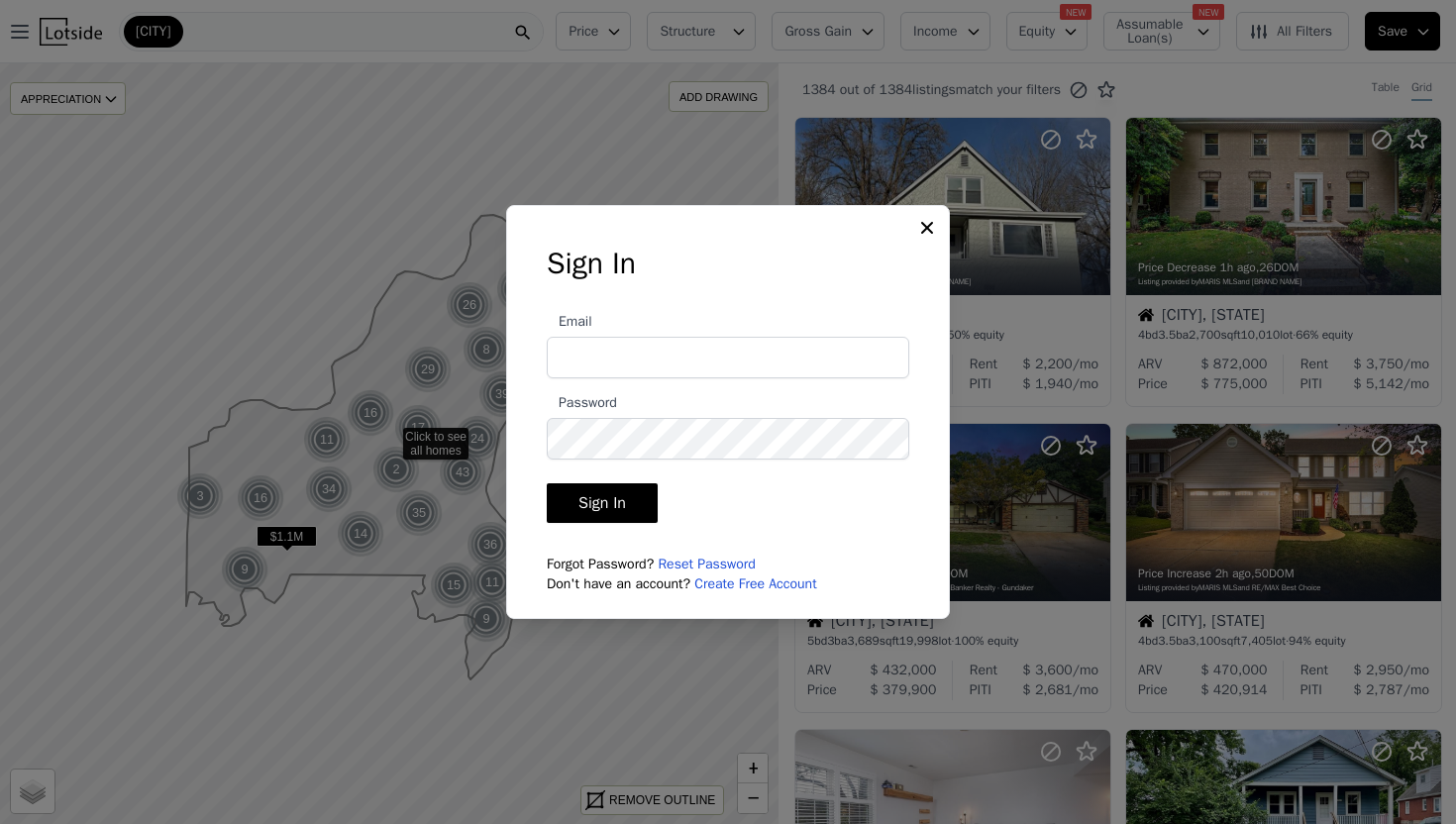 click on "Email" at bounding box center [728, 358] 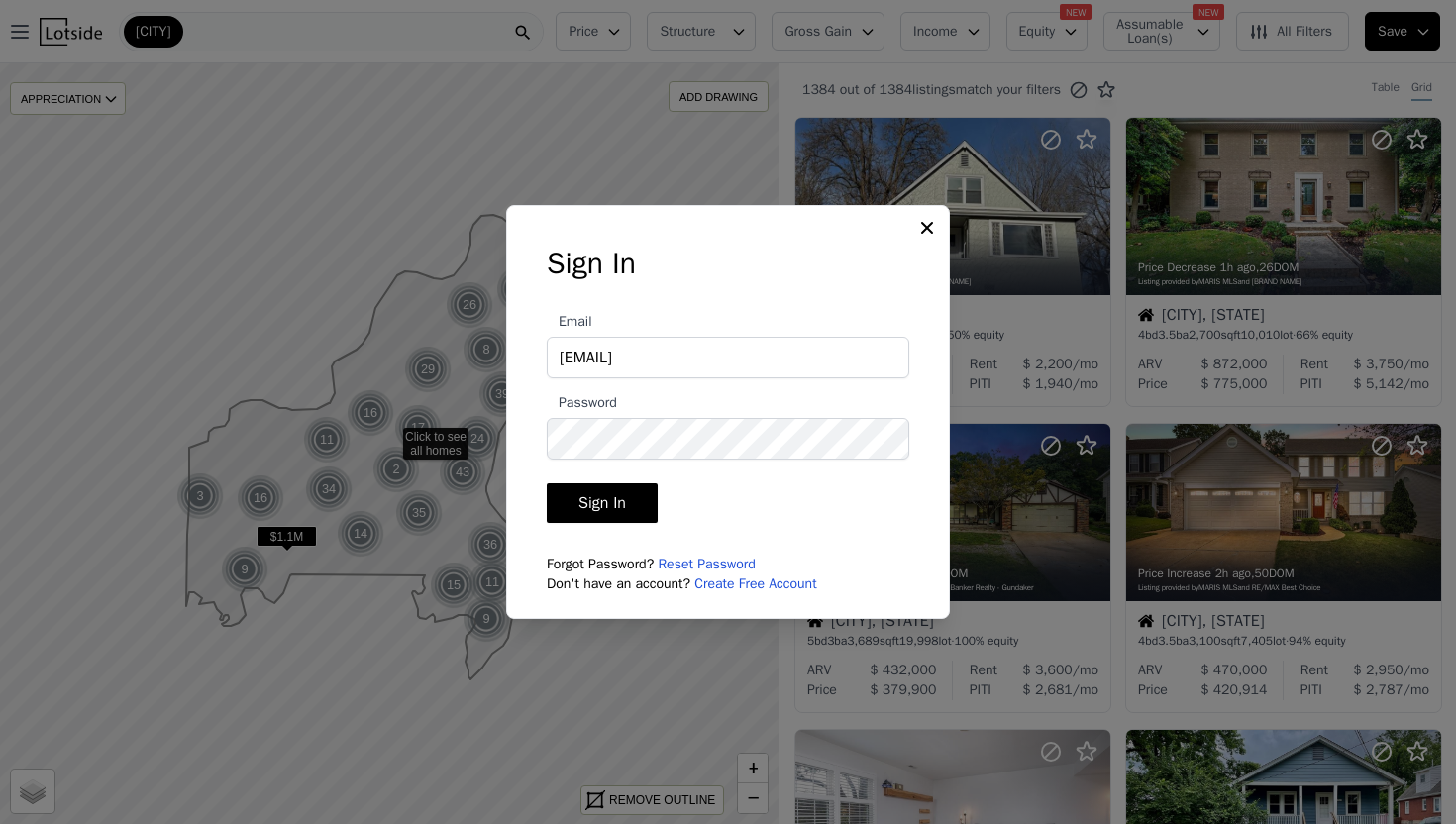 click on "Sign In" at bounding box center (602, 503) 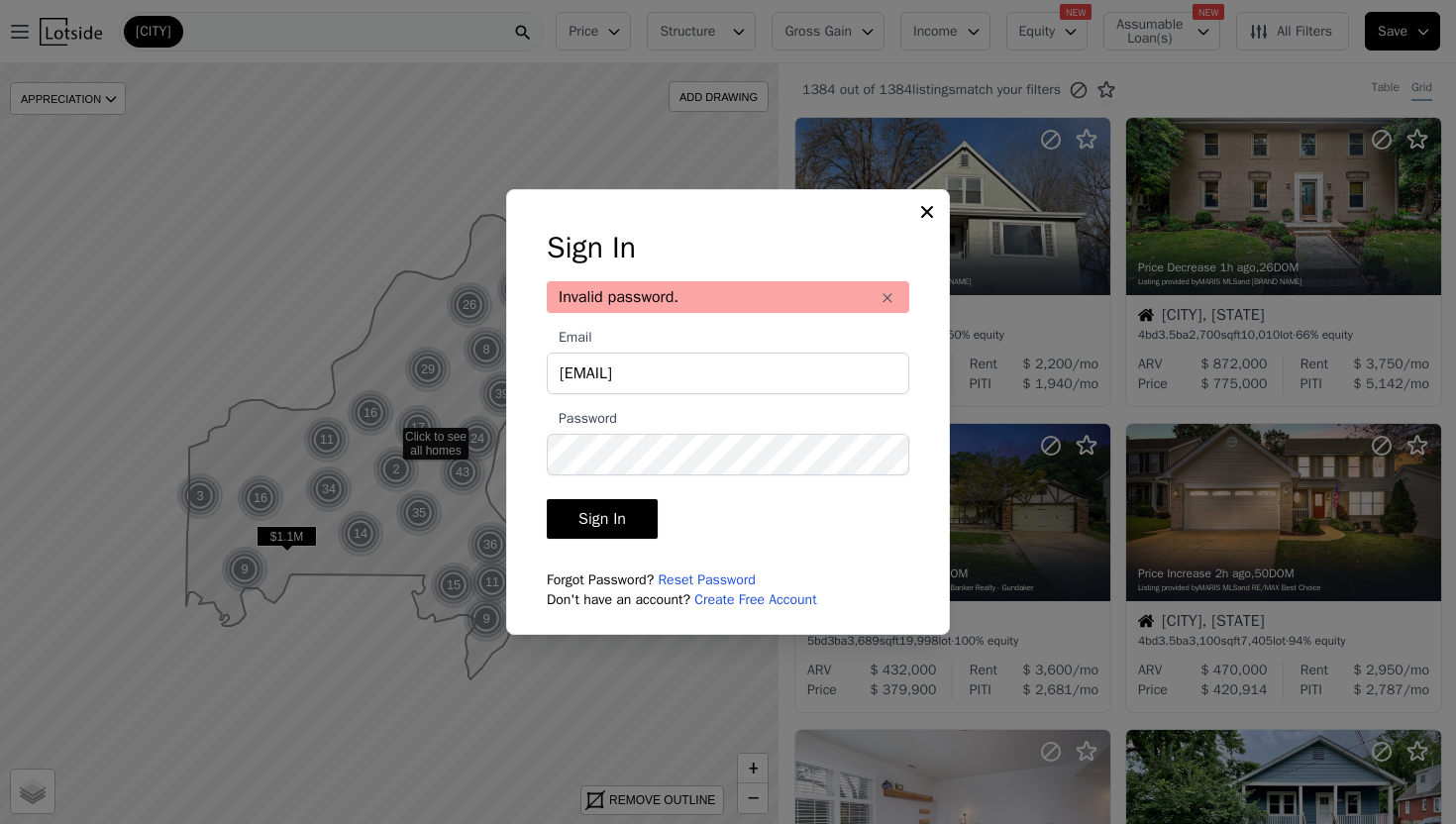 click on "Sign In" at bounding box center (602, 519) 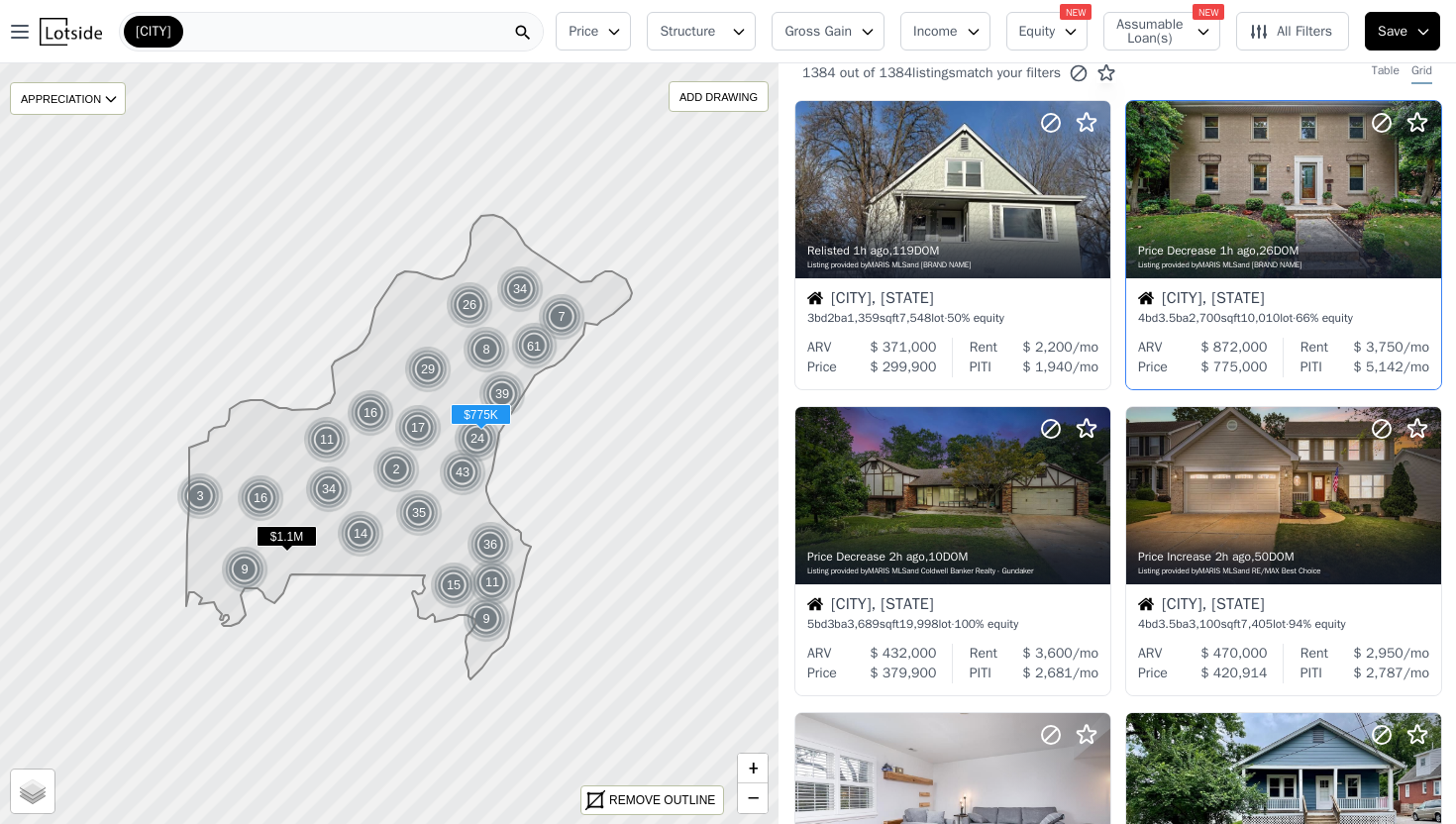 scroll, scrollTop: 0, scrollLeft: 0, axis: both 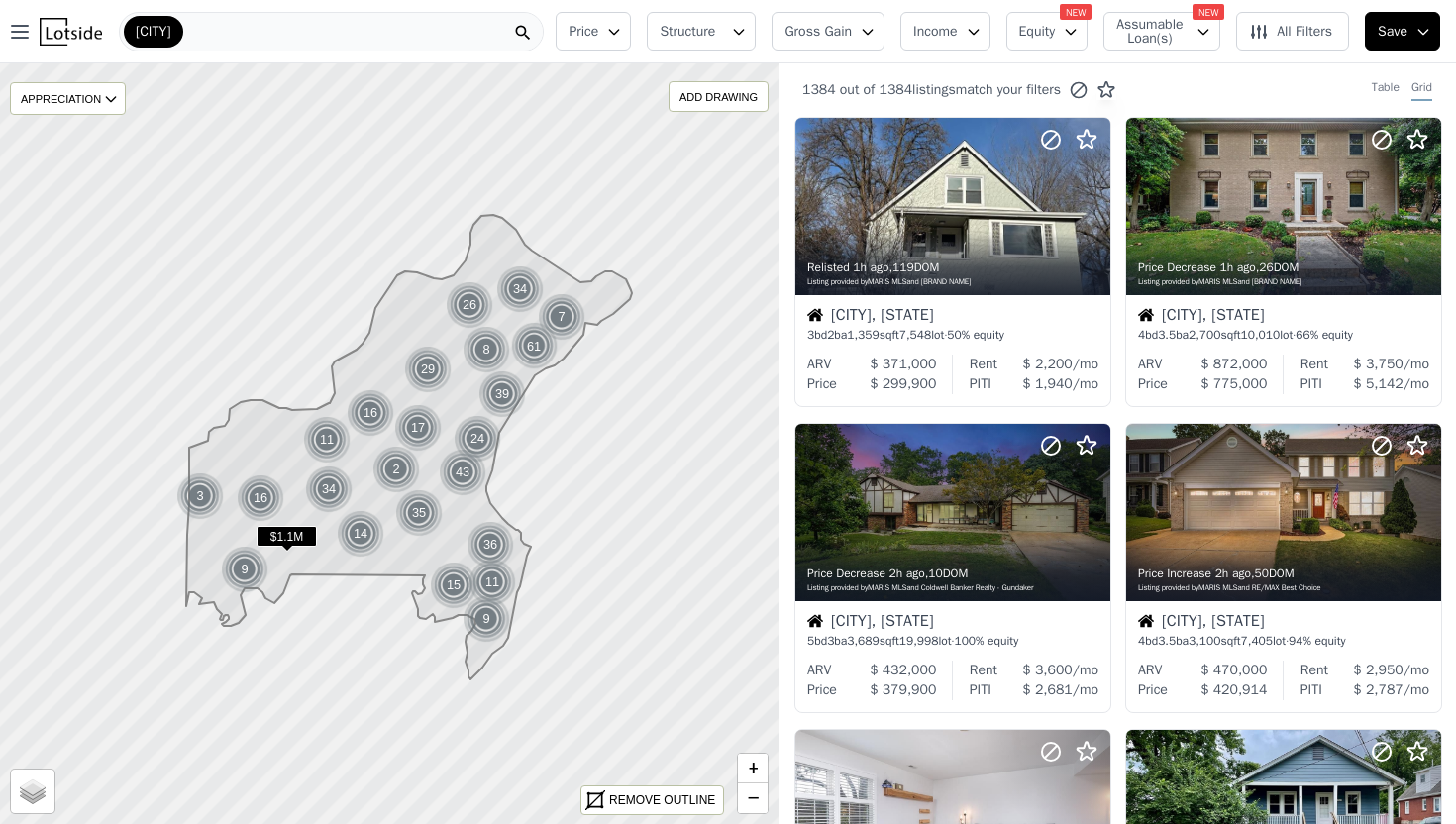 click on "Save" at bounding box center [1403, 31] 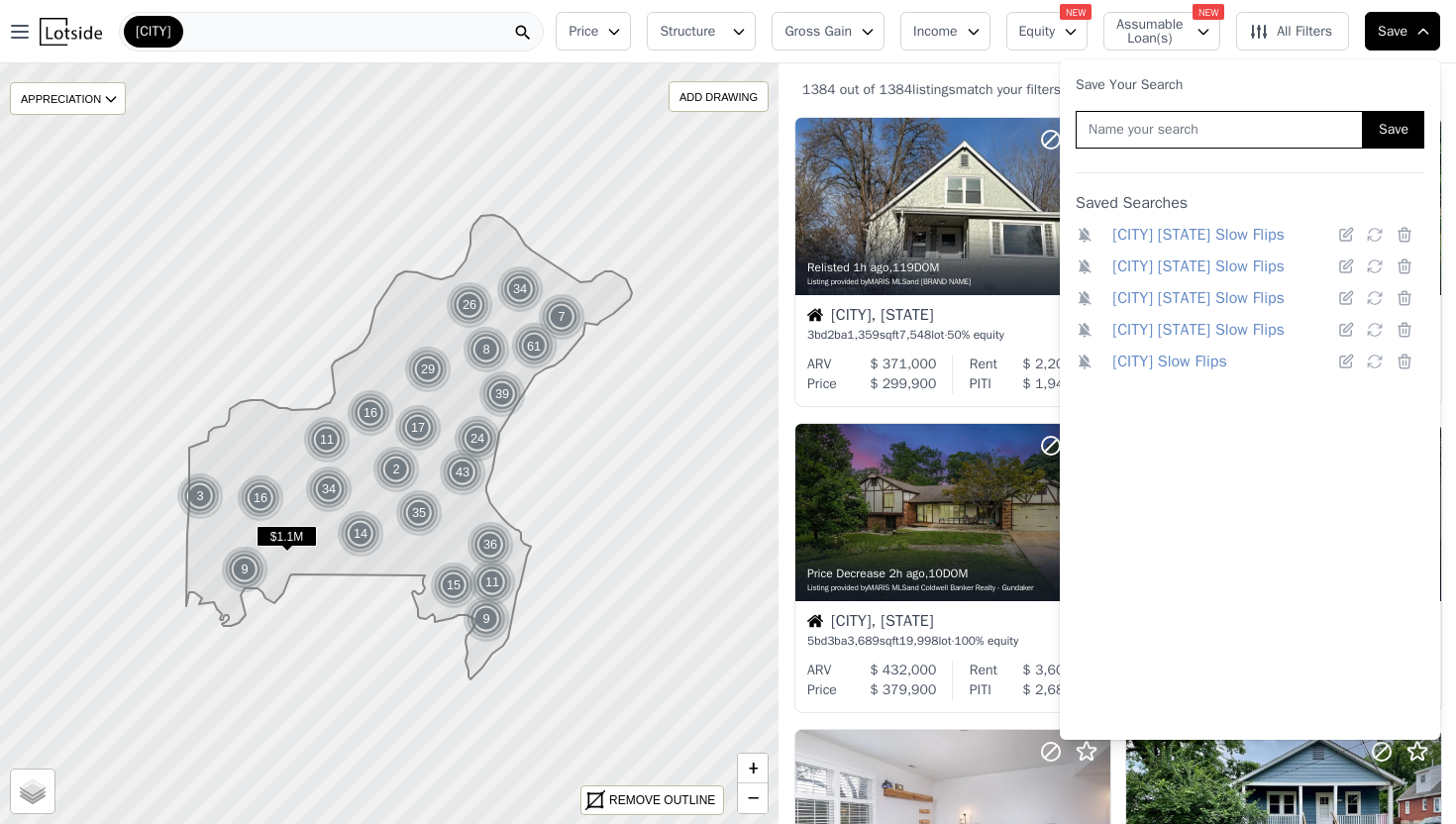 click on "St Louis Slow Flips" at bounding box center [1169, 361] 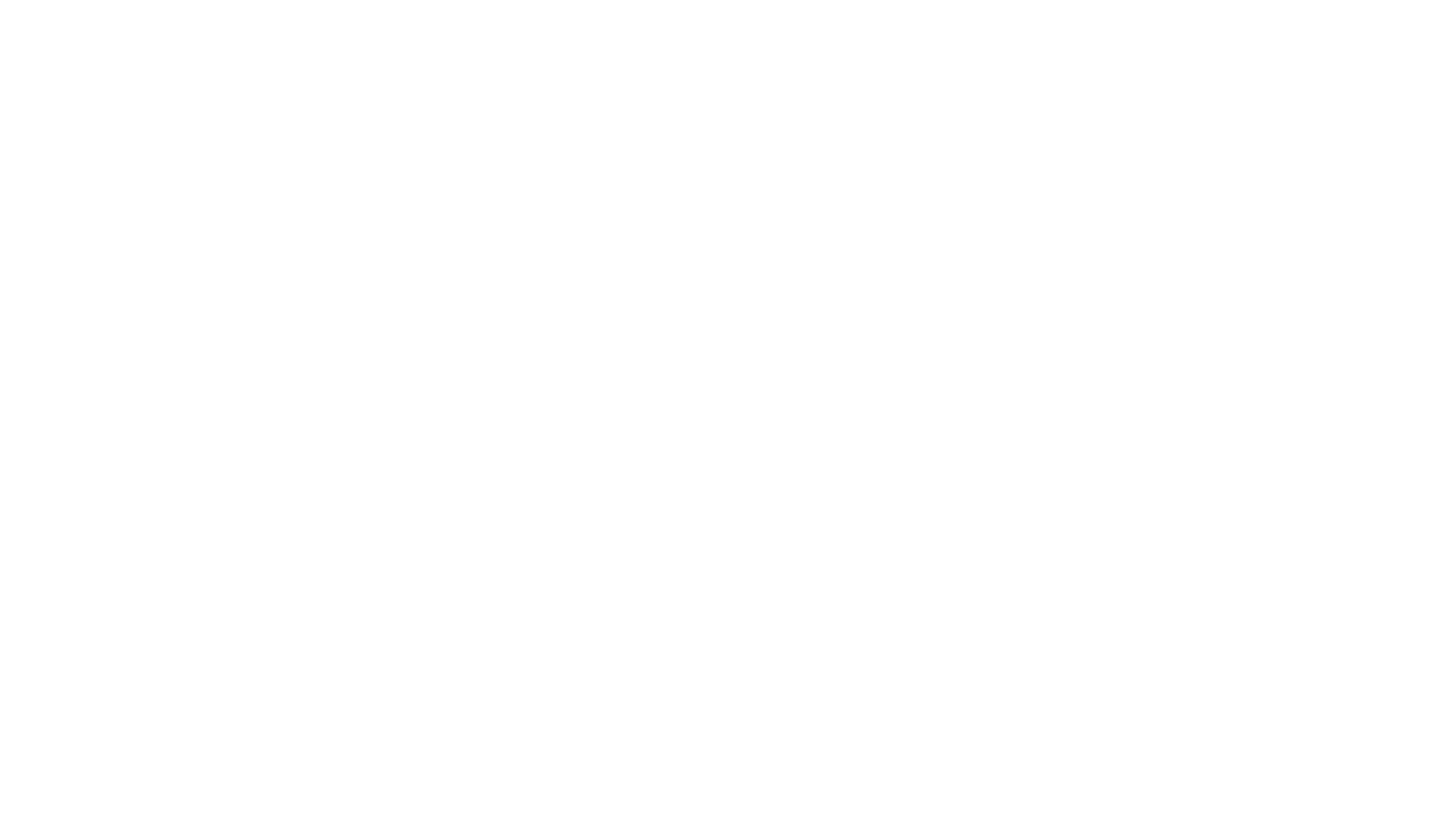 scroll, scrollTop: 0, scrollLeft: 0, axis: both 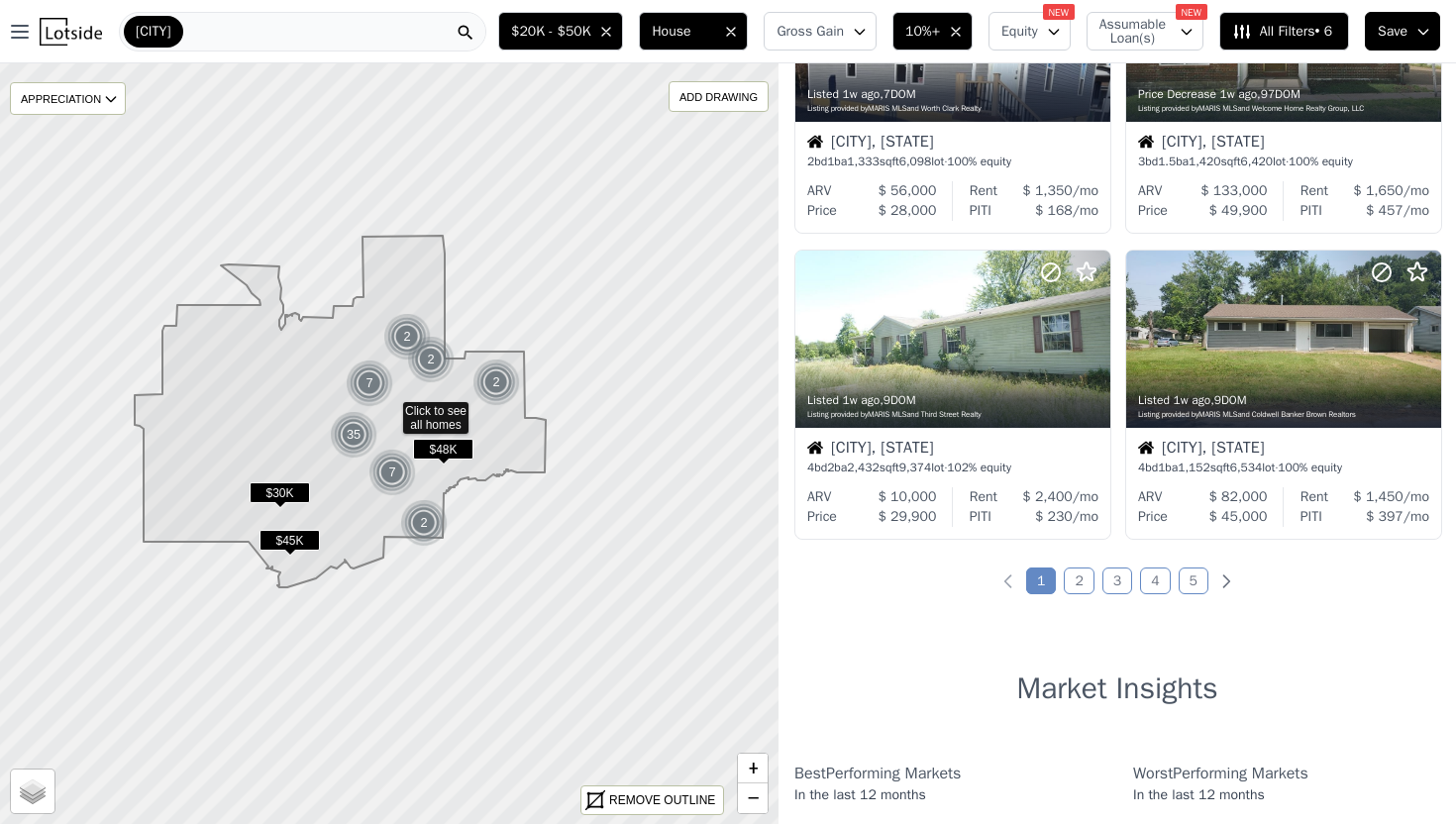 click on "2" at bounding box center [1079, 580] 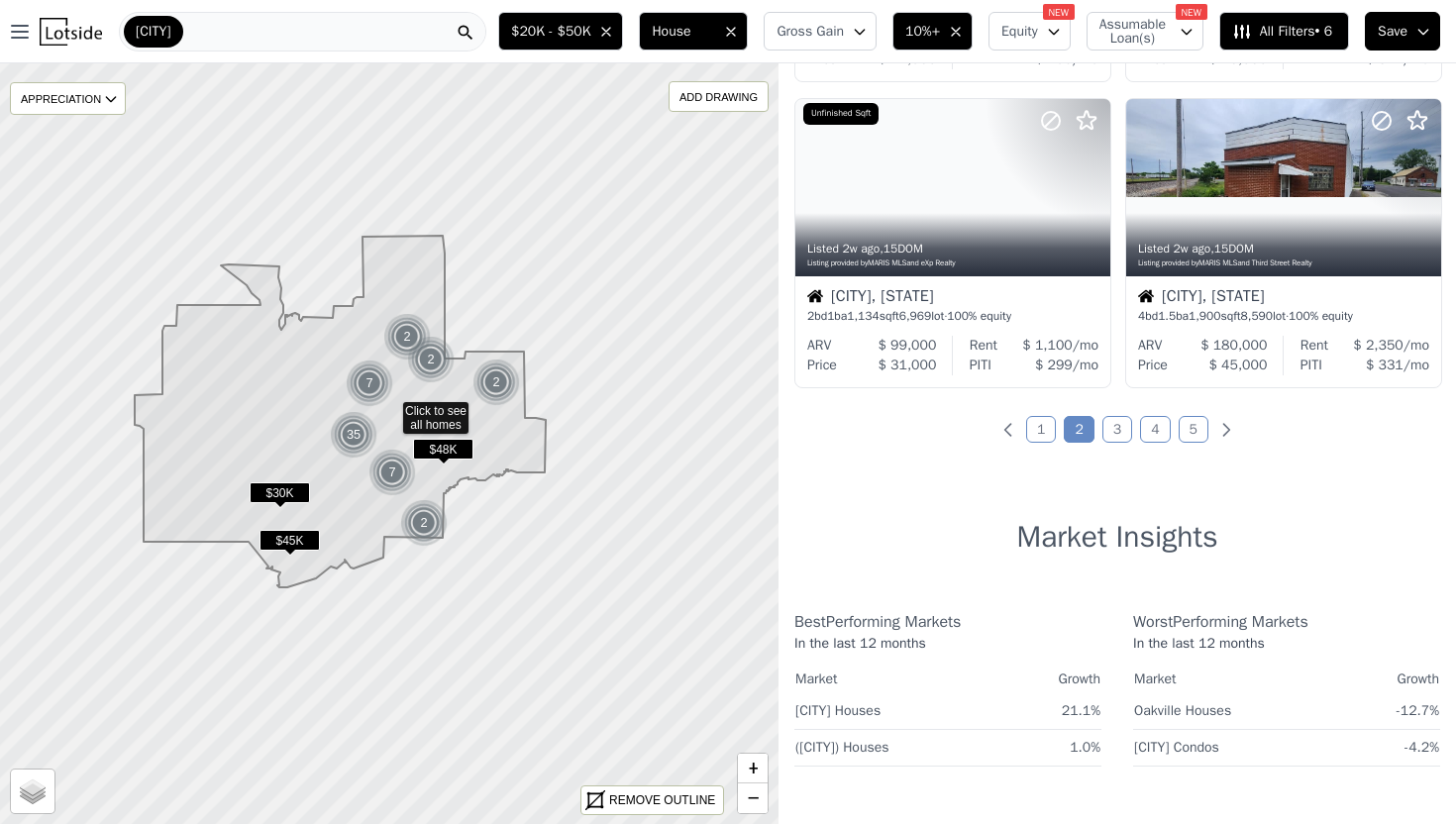 scroll, scrollTop: 1556, scrollLeft: 0, axis: vertical 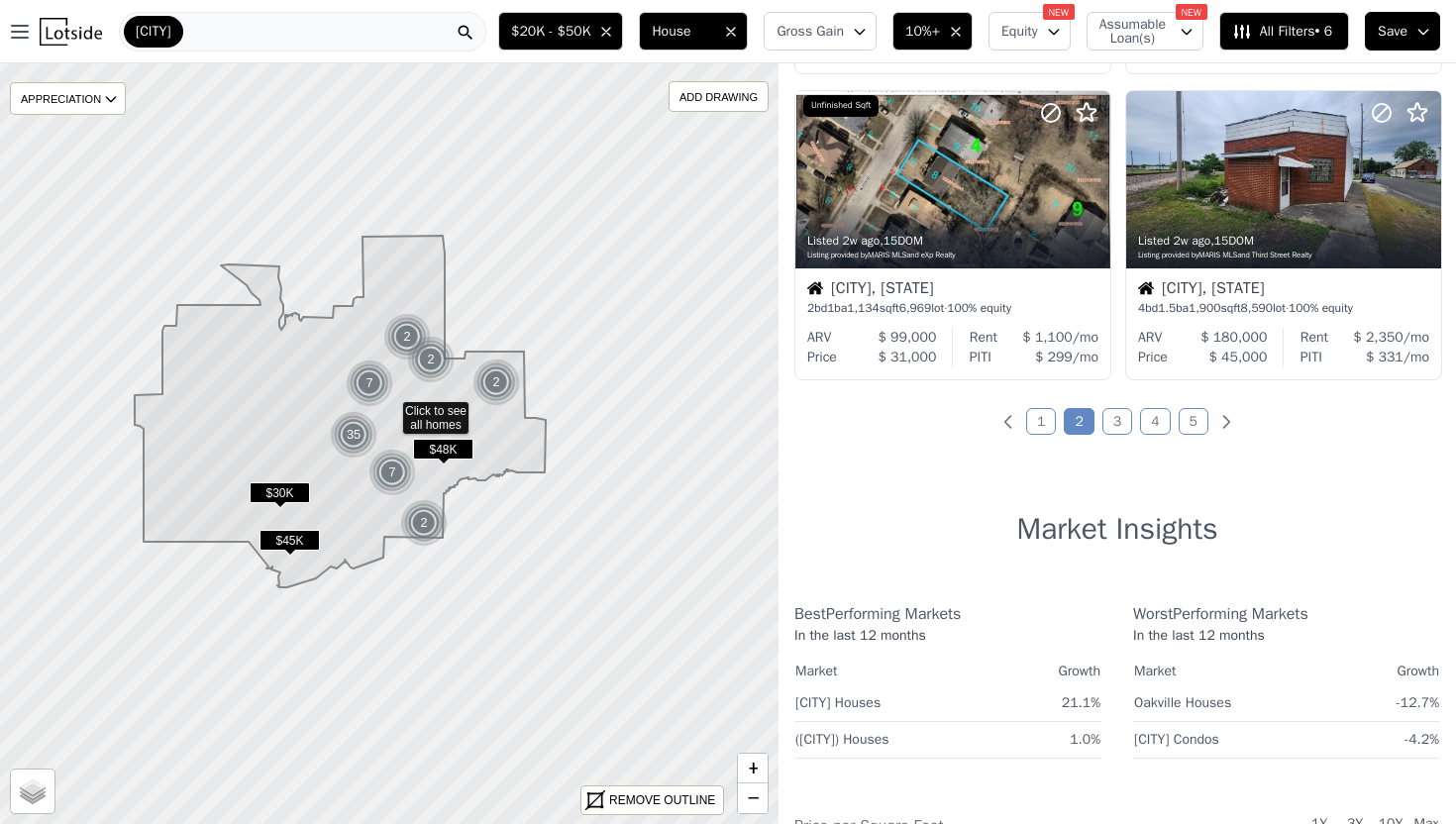 click on "3" at bounding box center (1117, 421) 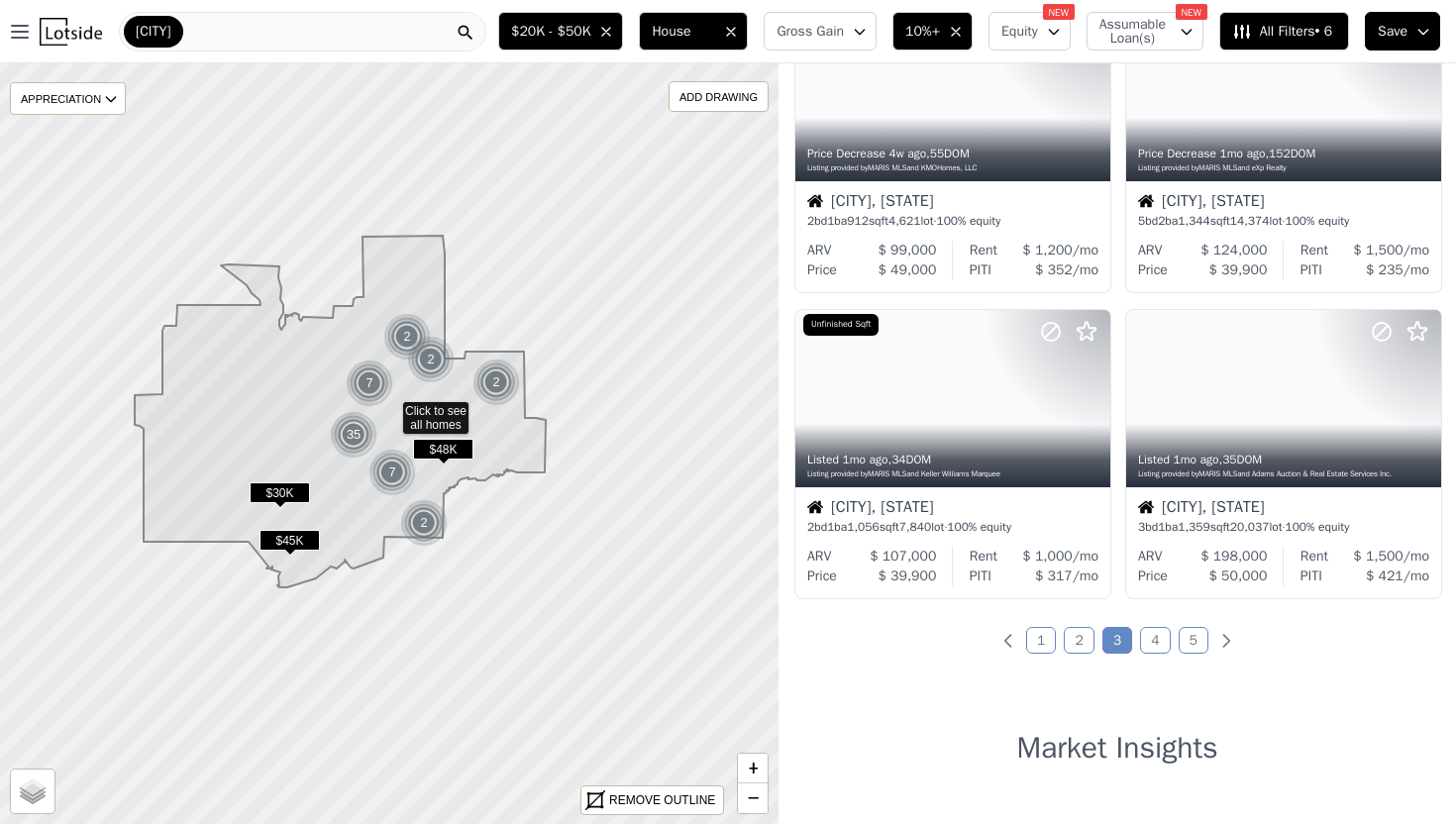 scroll, scrollTop: 1340, scrollLeft: 0, axis: vertical 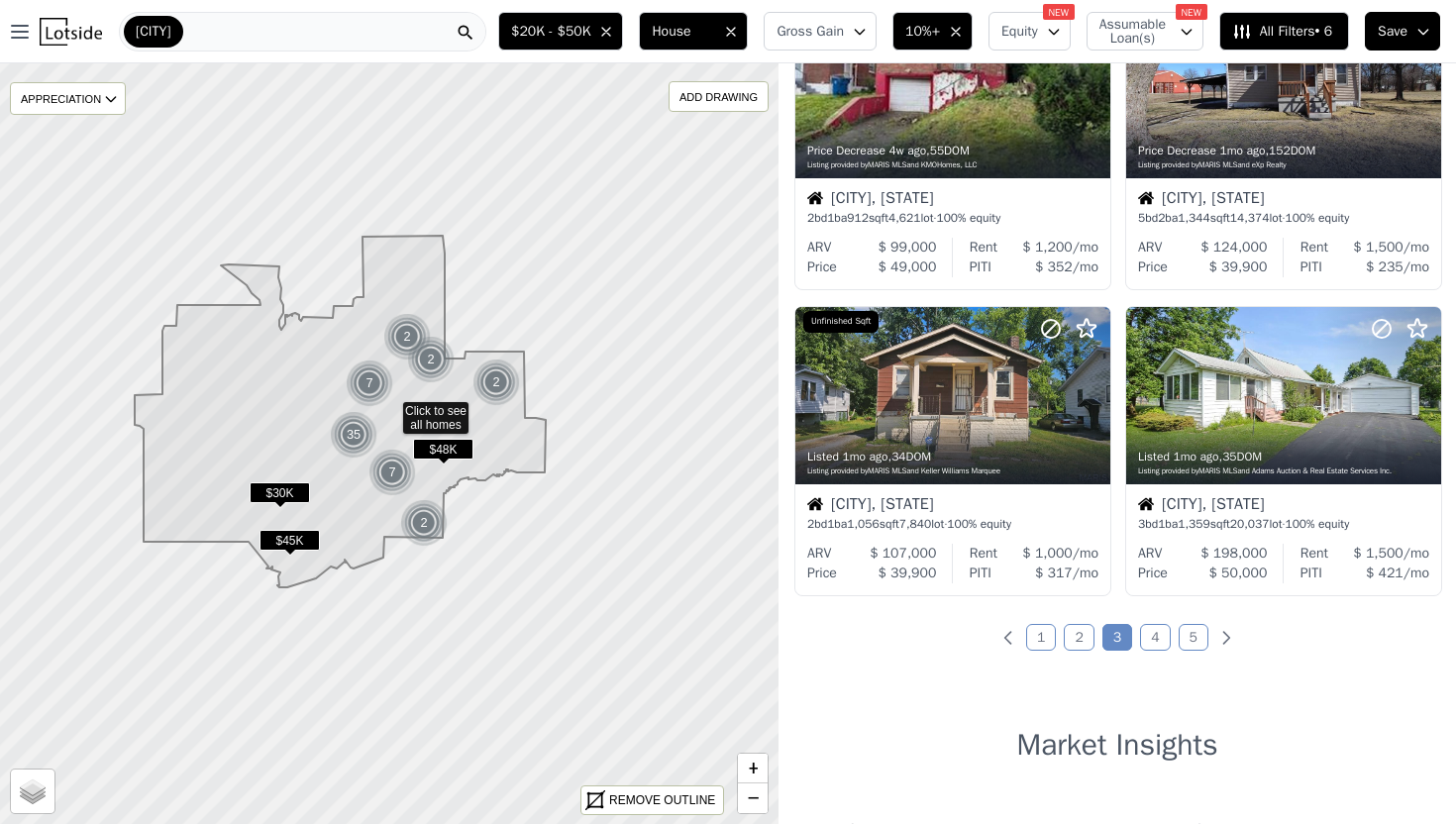 click on "4" at bounding box center (1155, 637) 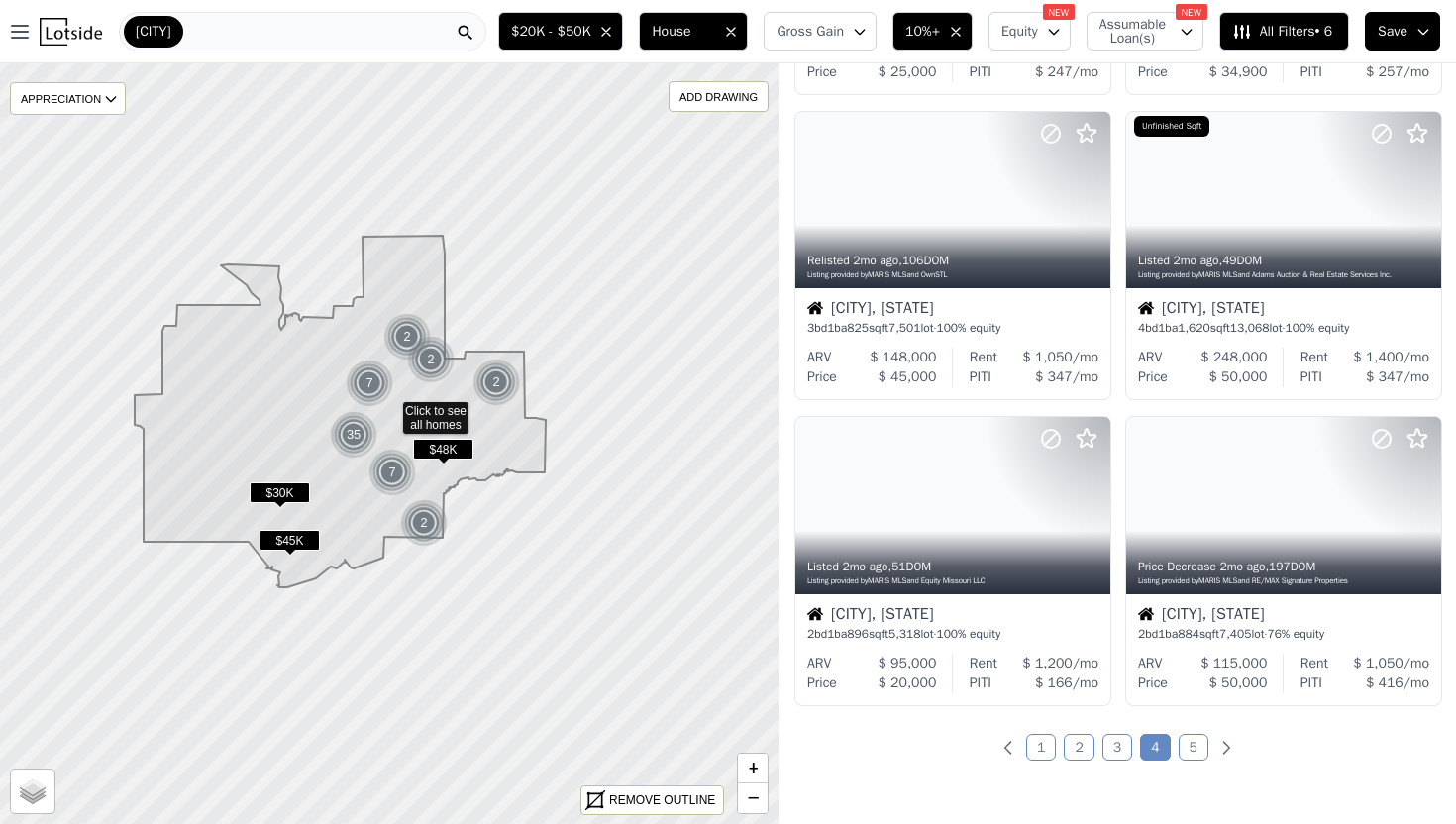 scroll, scrollTop: 1219, scrollLeft: 0, axis: vertical 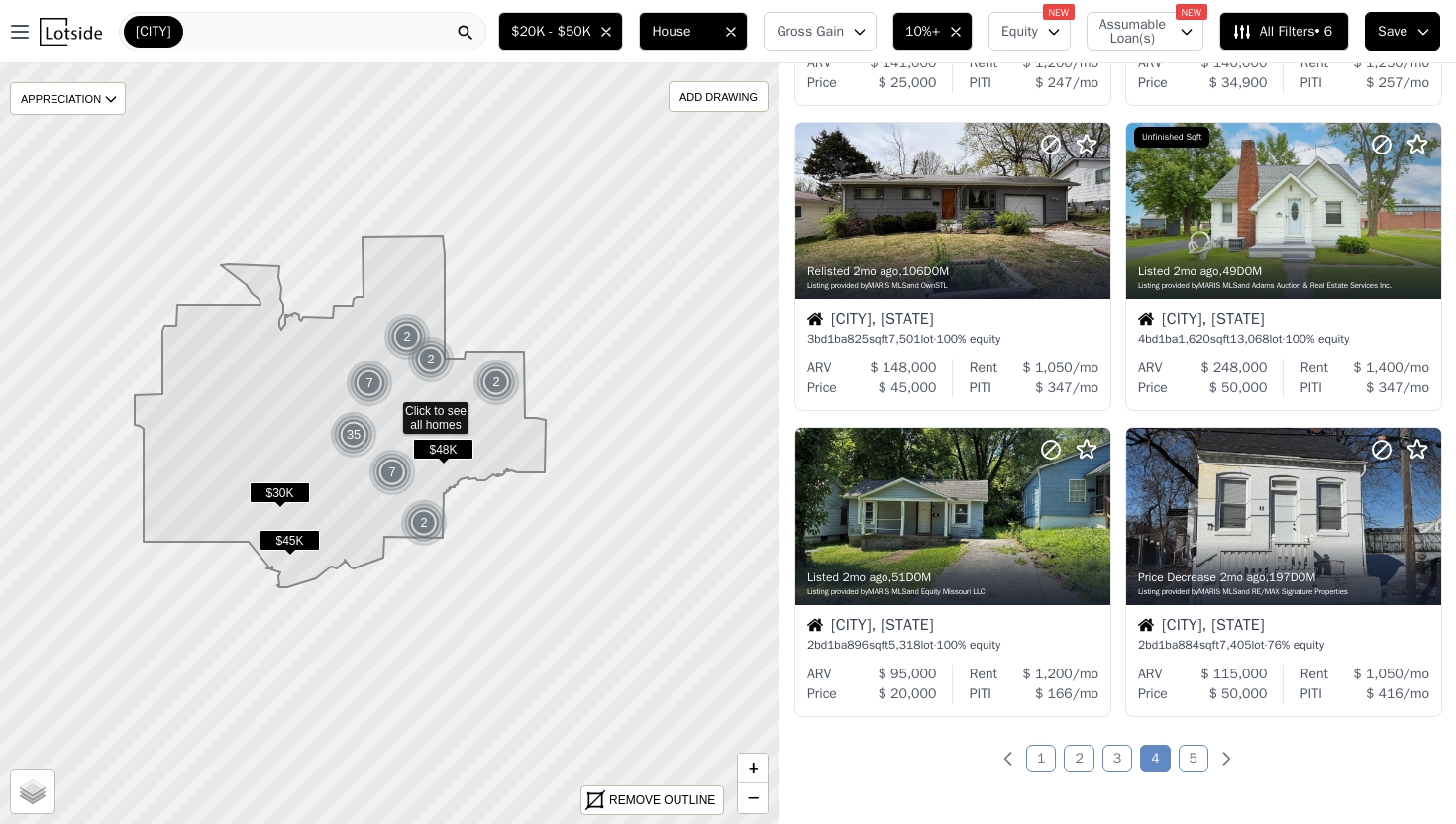 click on "5" at bounding box center [1194, 758] 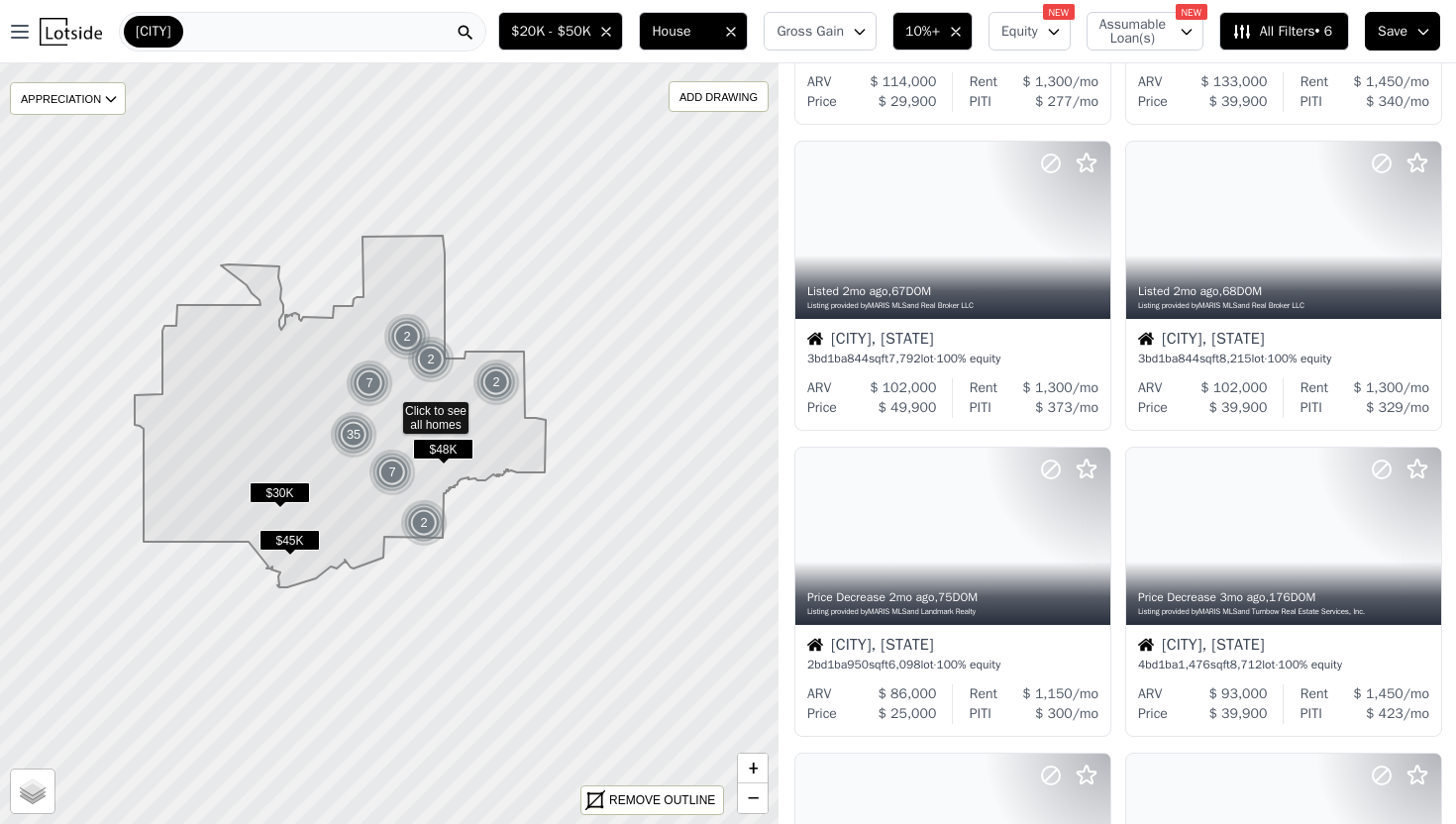 scroll, scrollTop: 0, scrollLeft: 0, axis: both 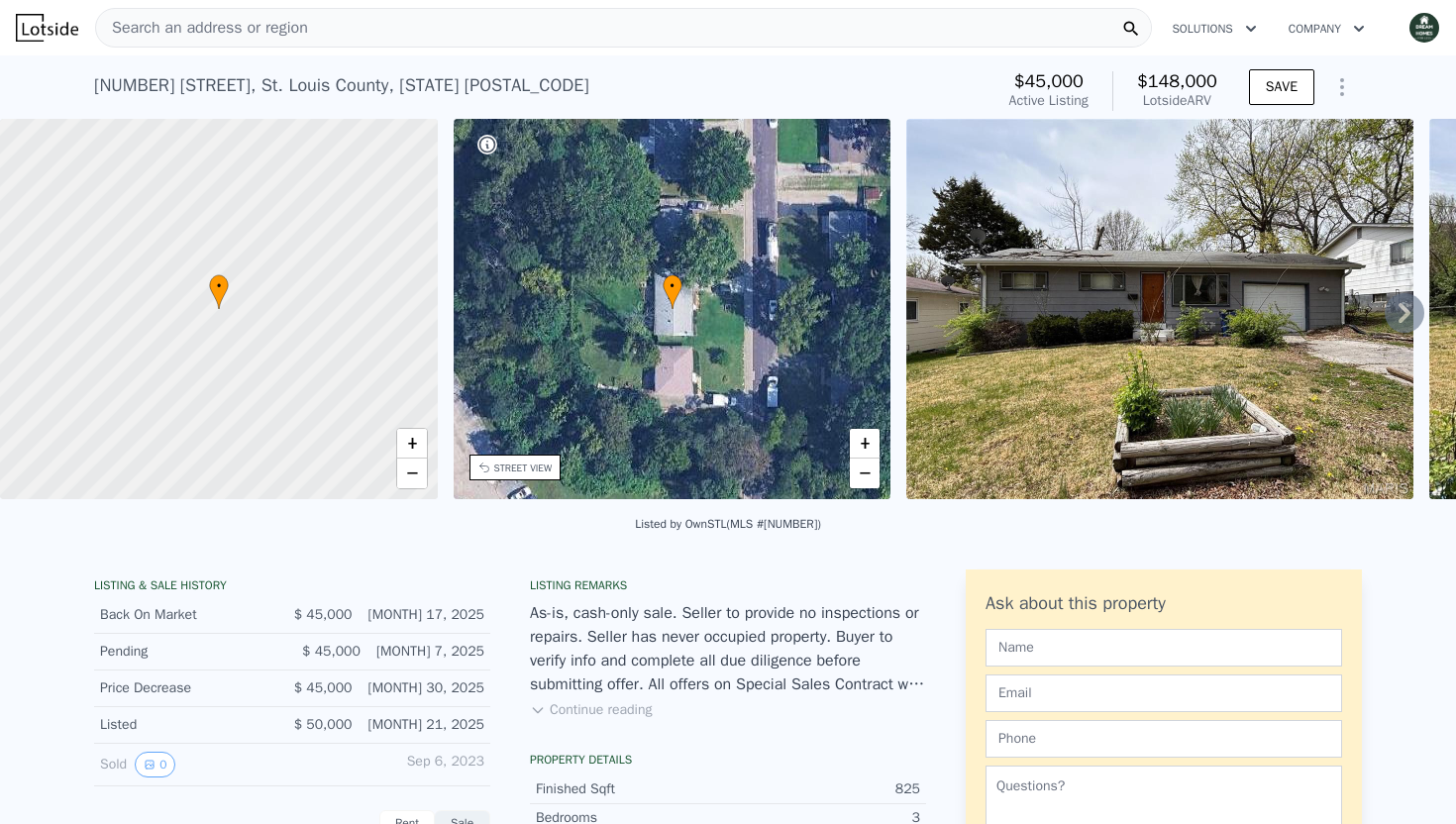 click 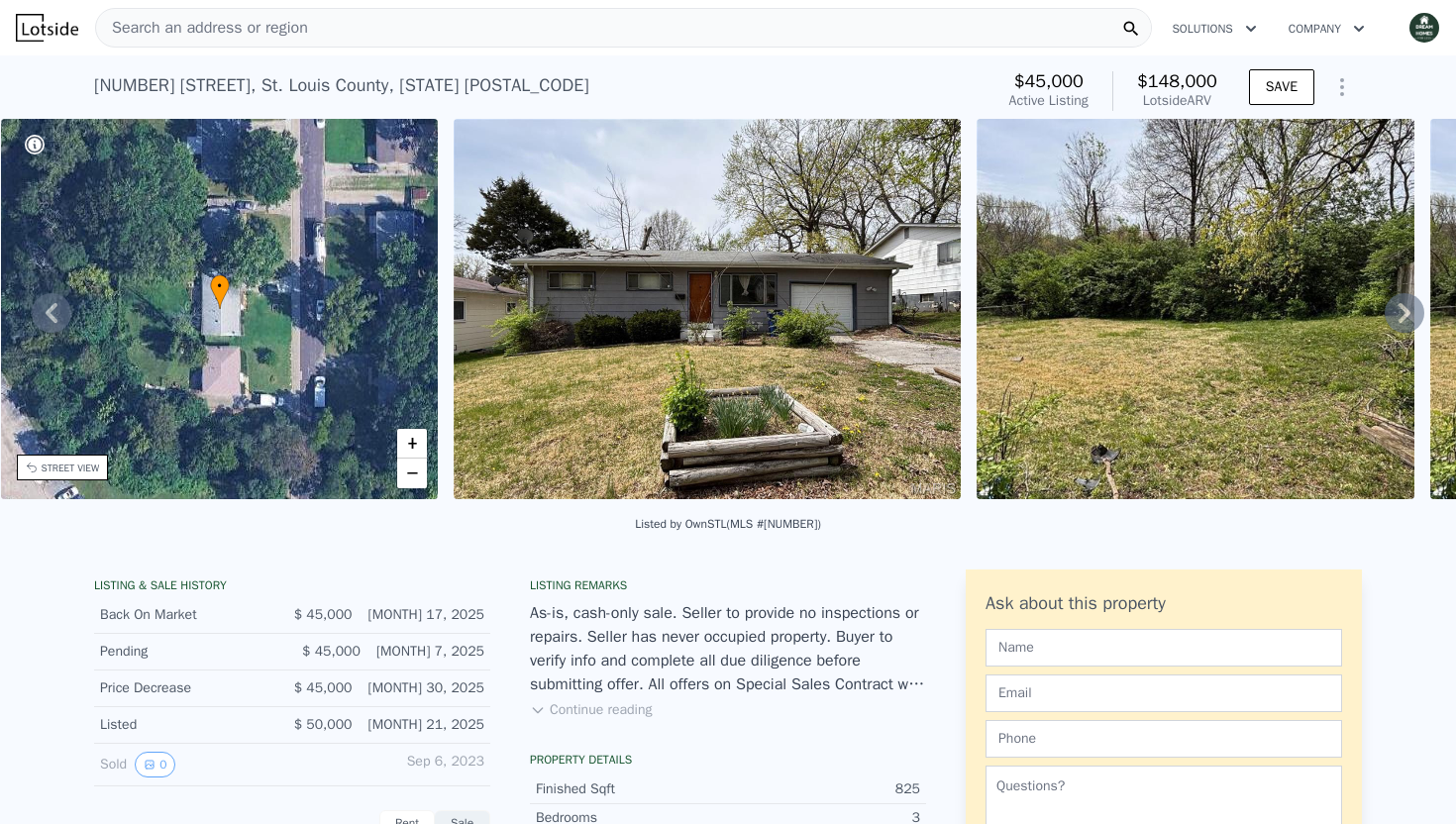 click 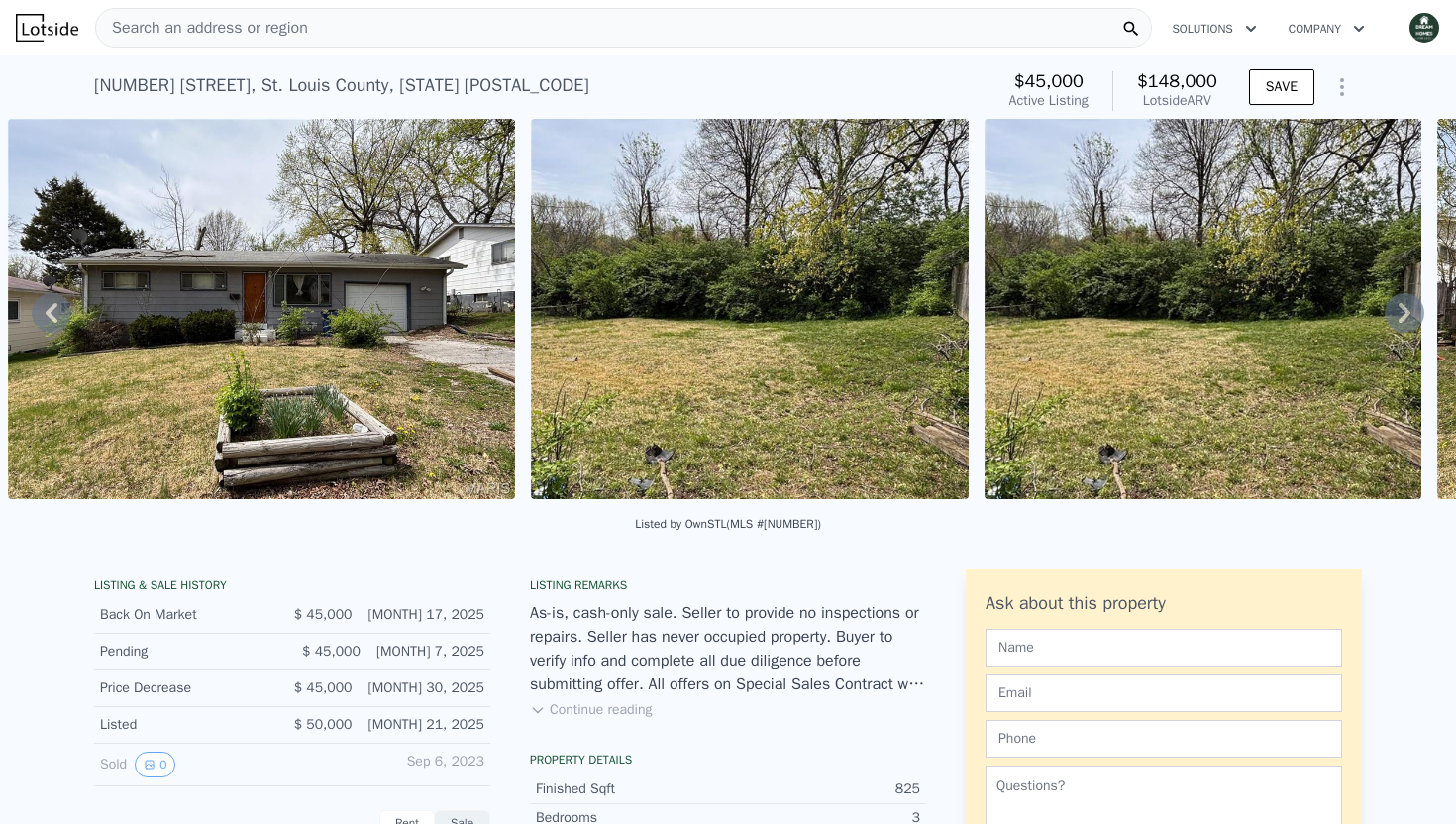 click 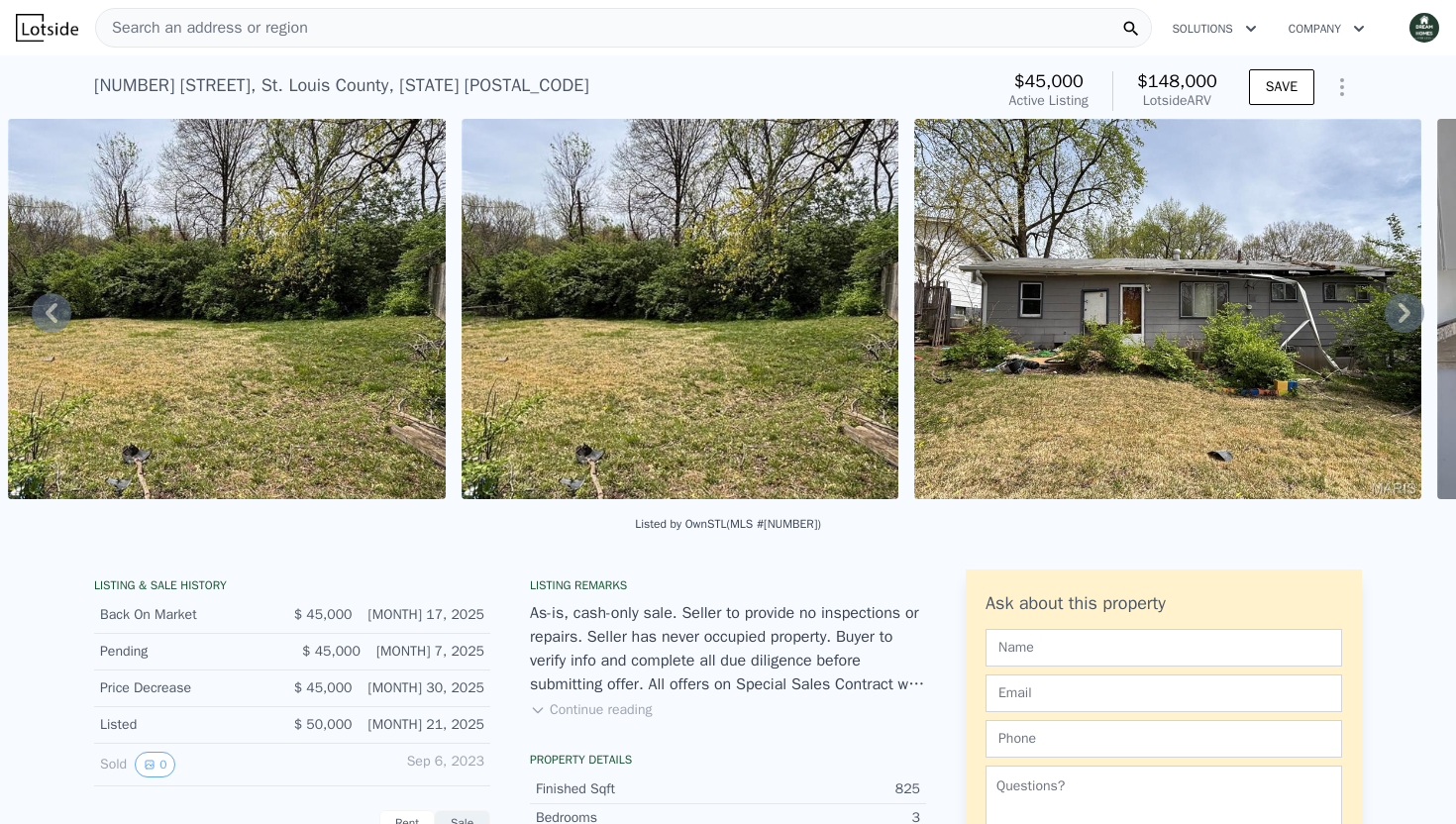 click 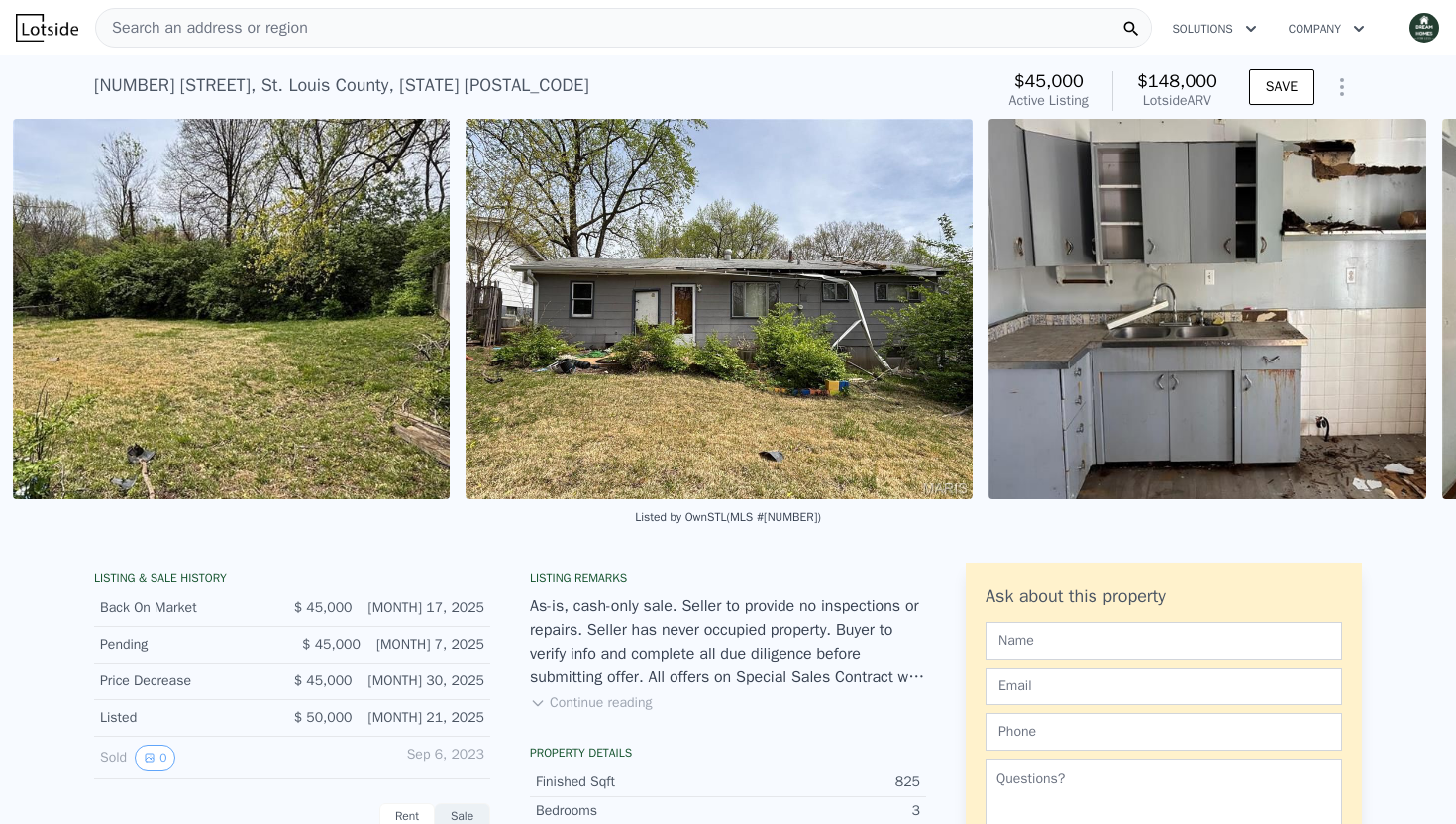 scroll, scrollTop: 0, scrollLeft: 1883, axis: horizontal 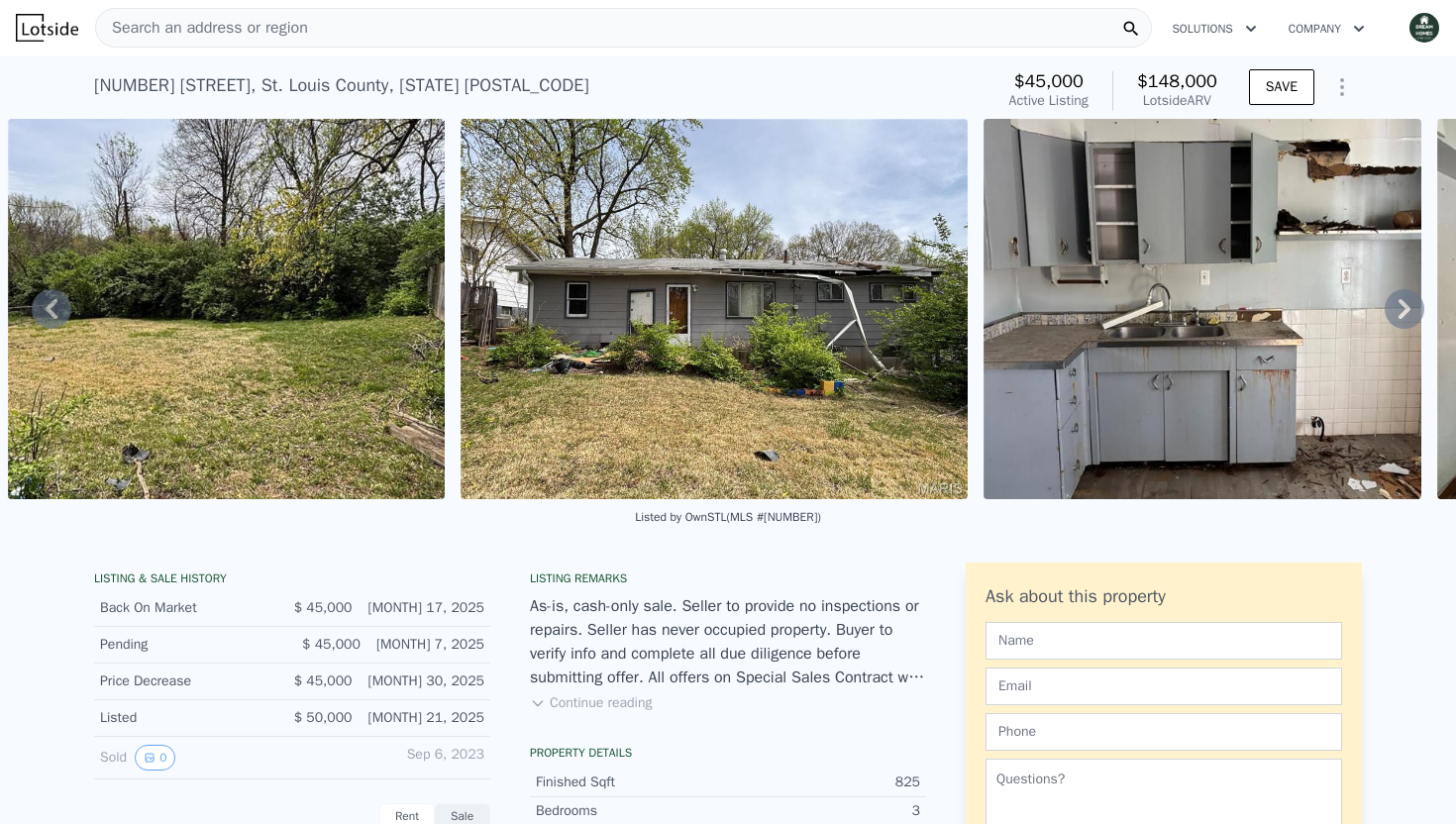 click 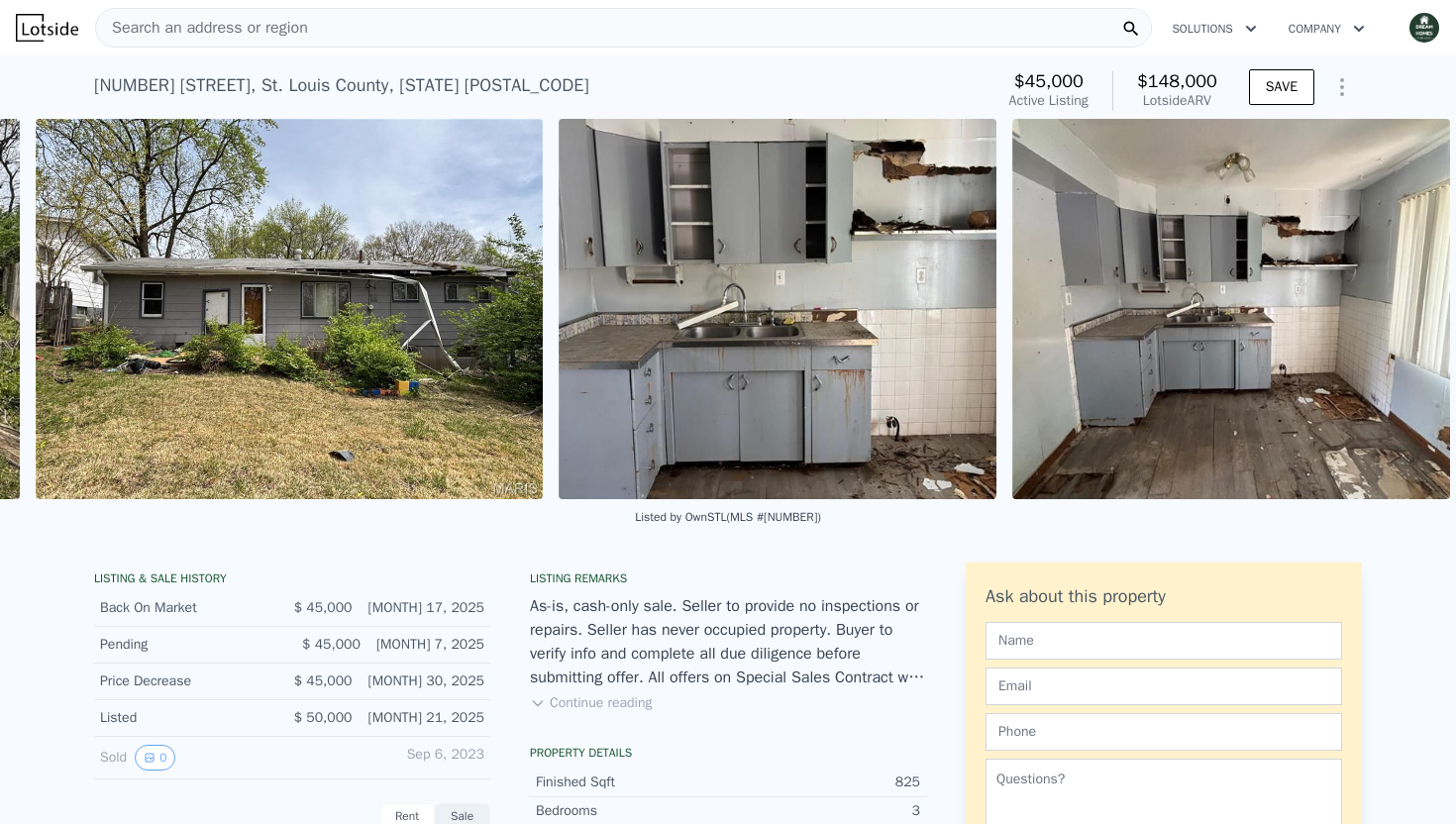 scroll, scrollTop: 0, scrollLeft: 2309, axis: horizontal 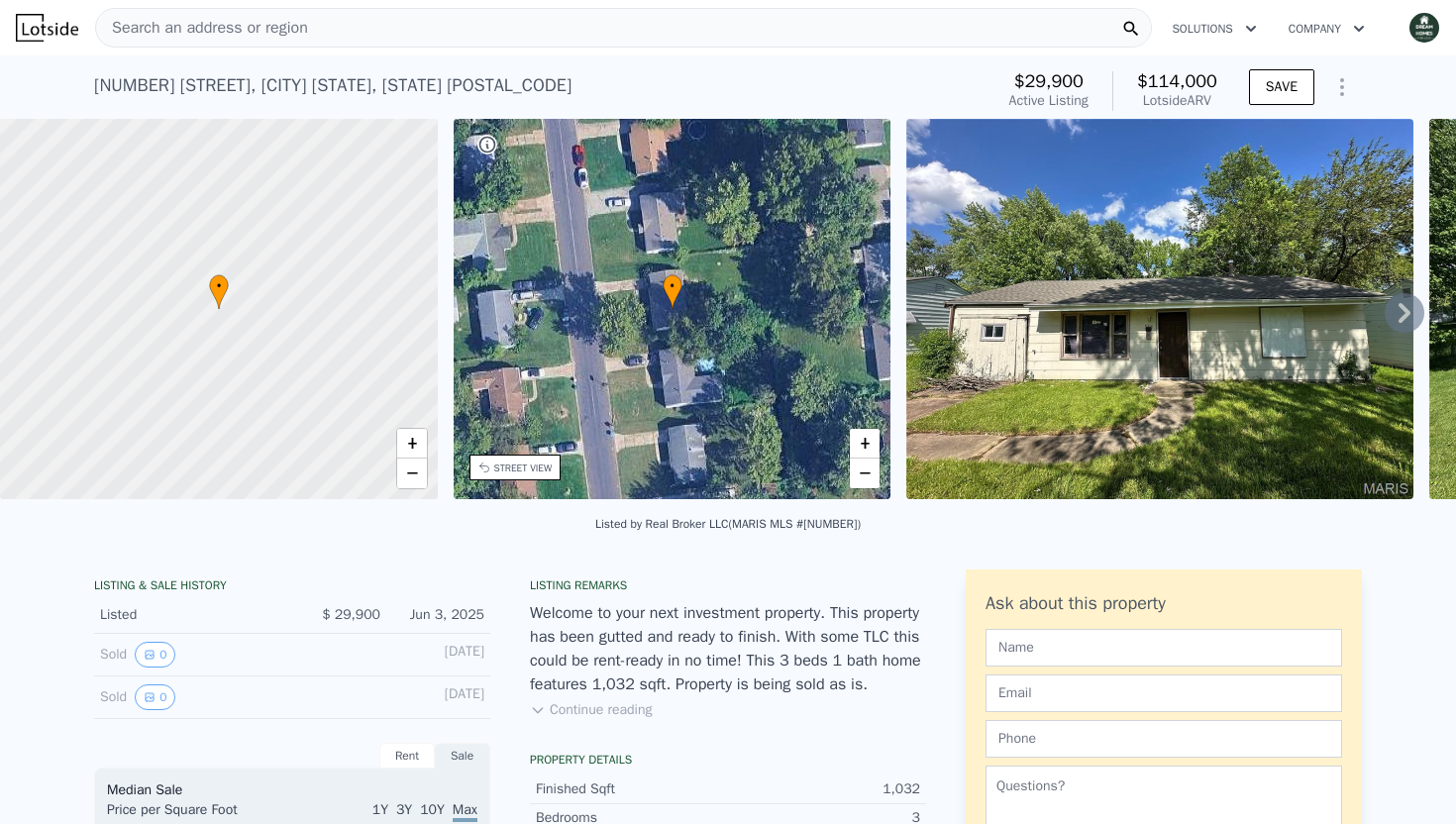click 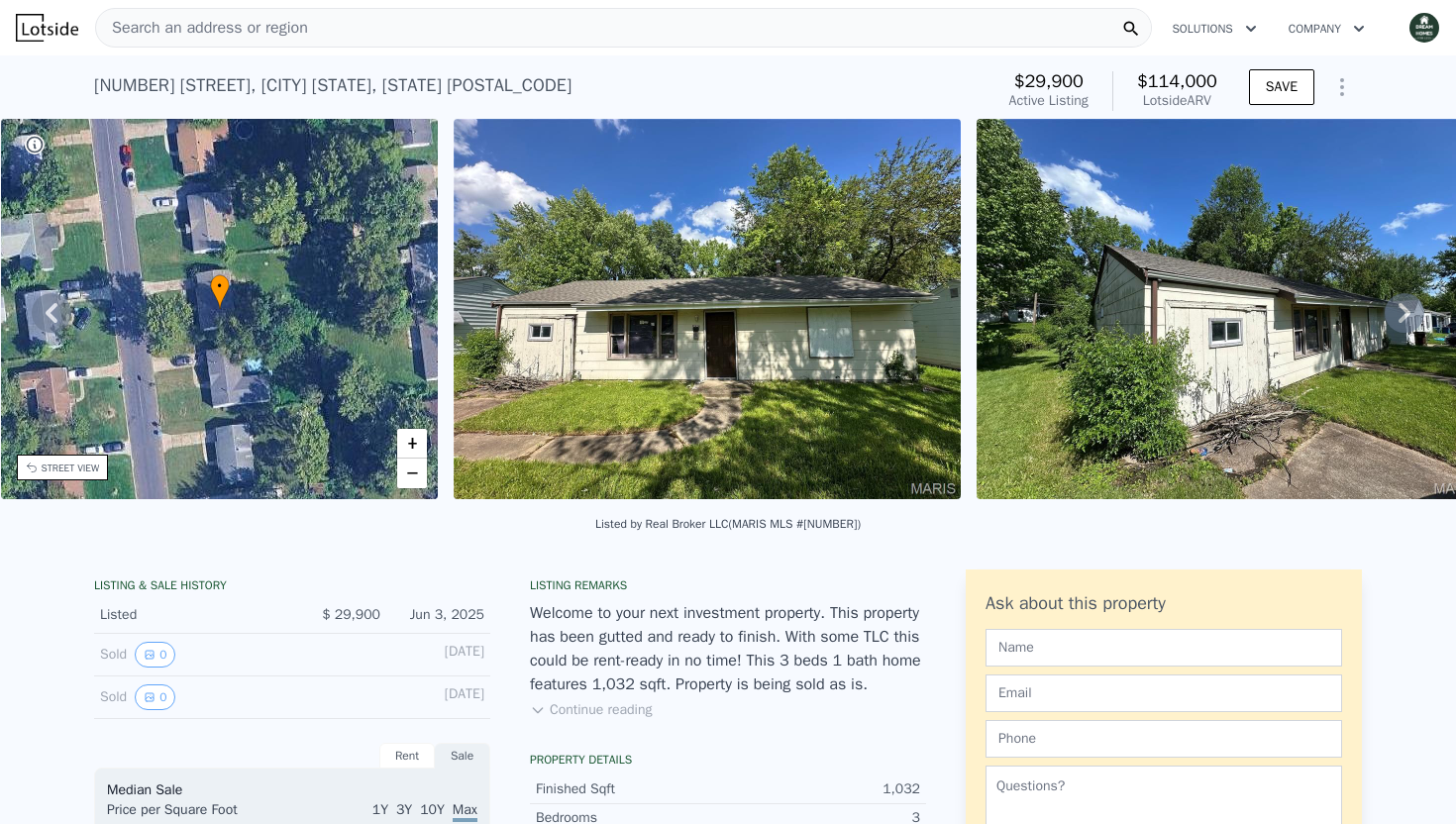 click 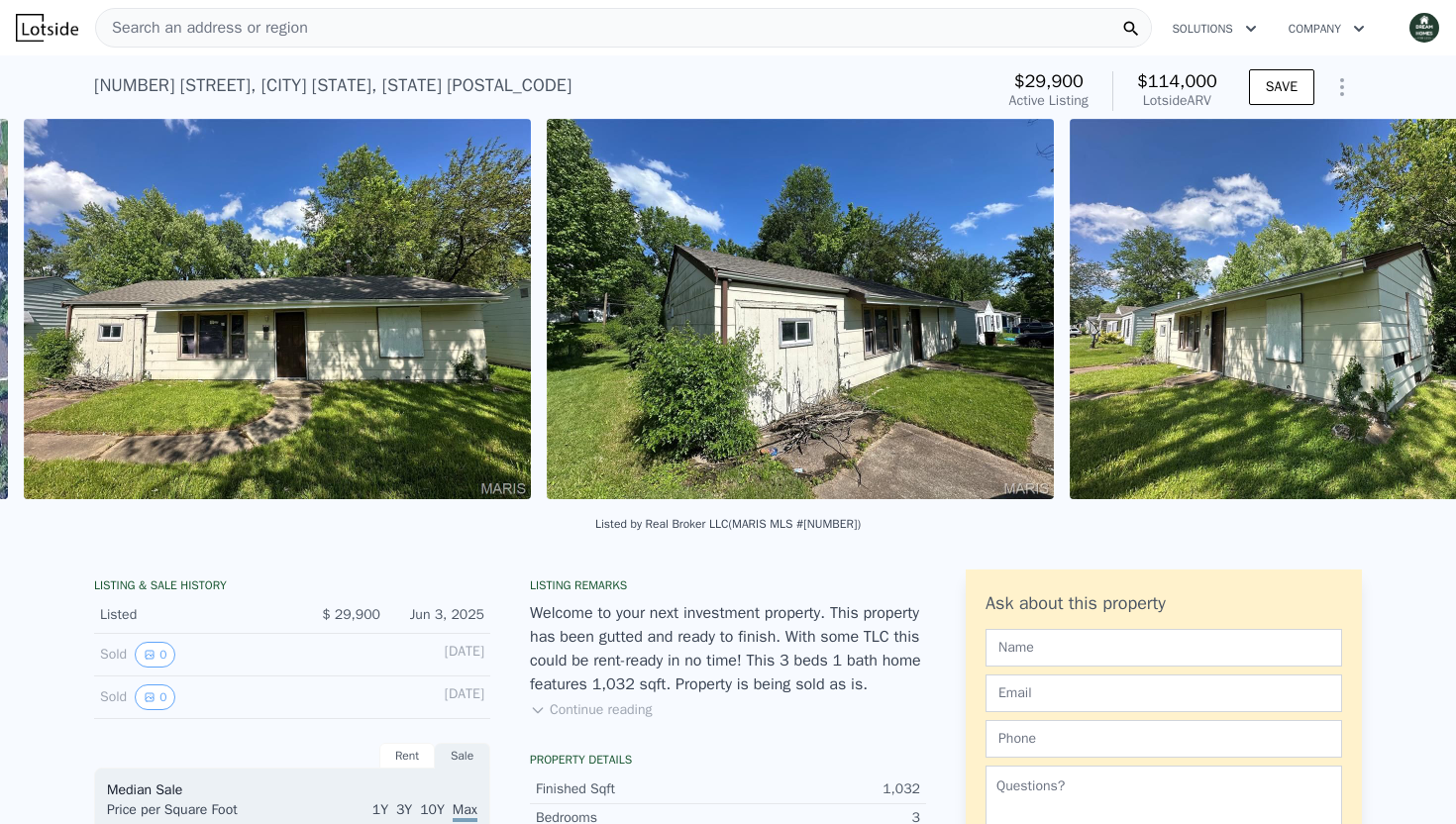 scroll, scrollTop: 0, scrollLeft: 906, axis: horizontal 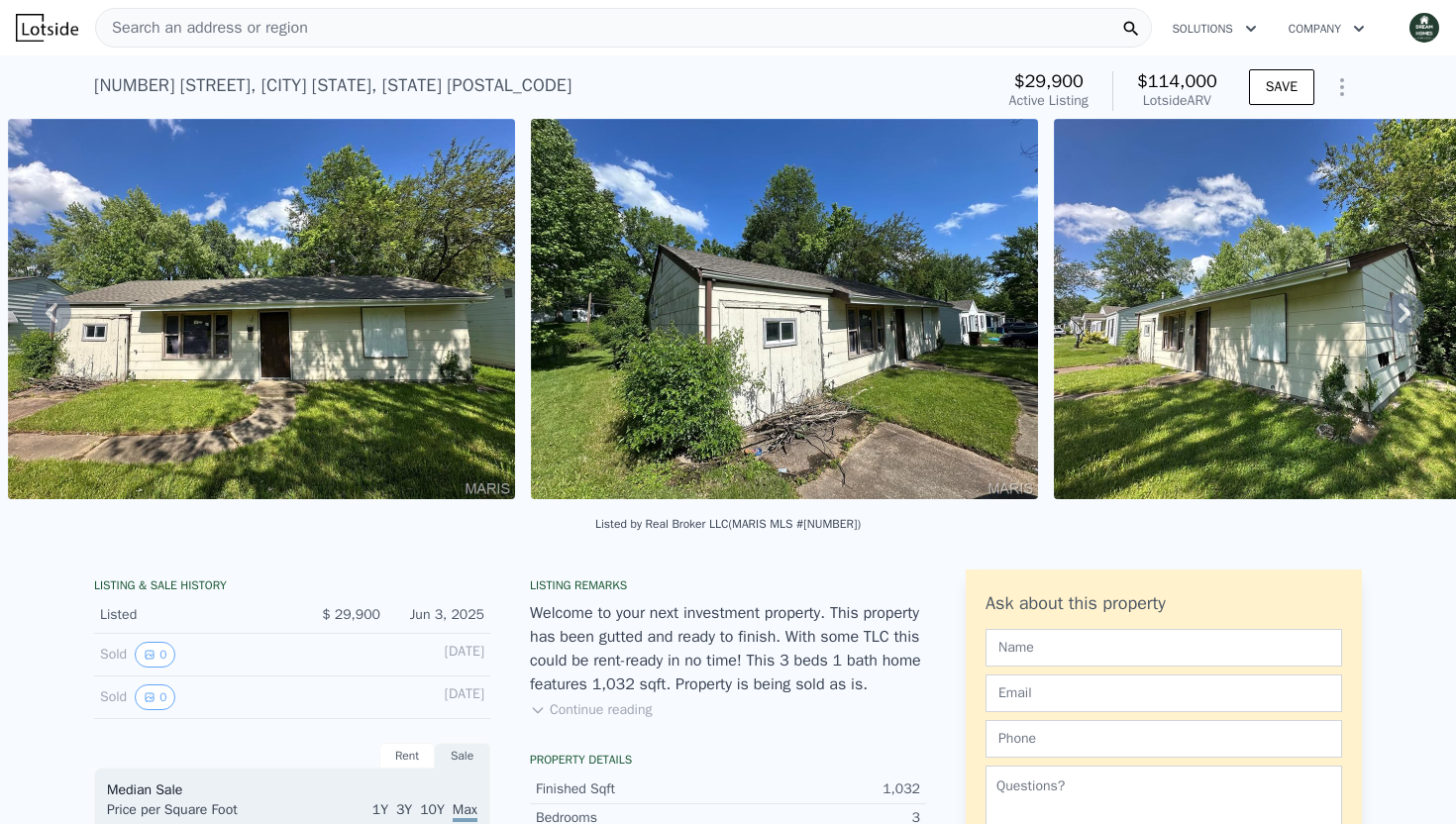 click 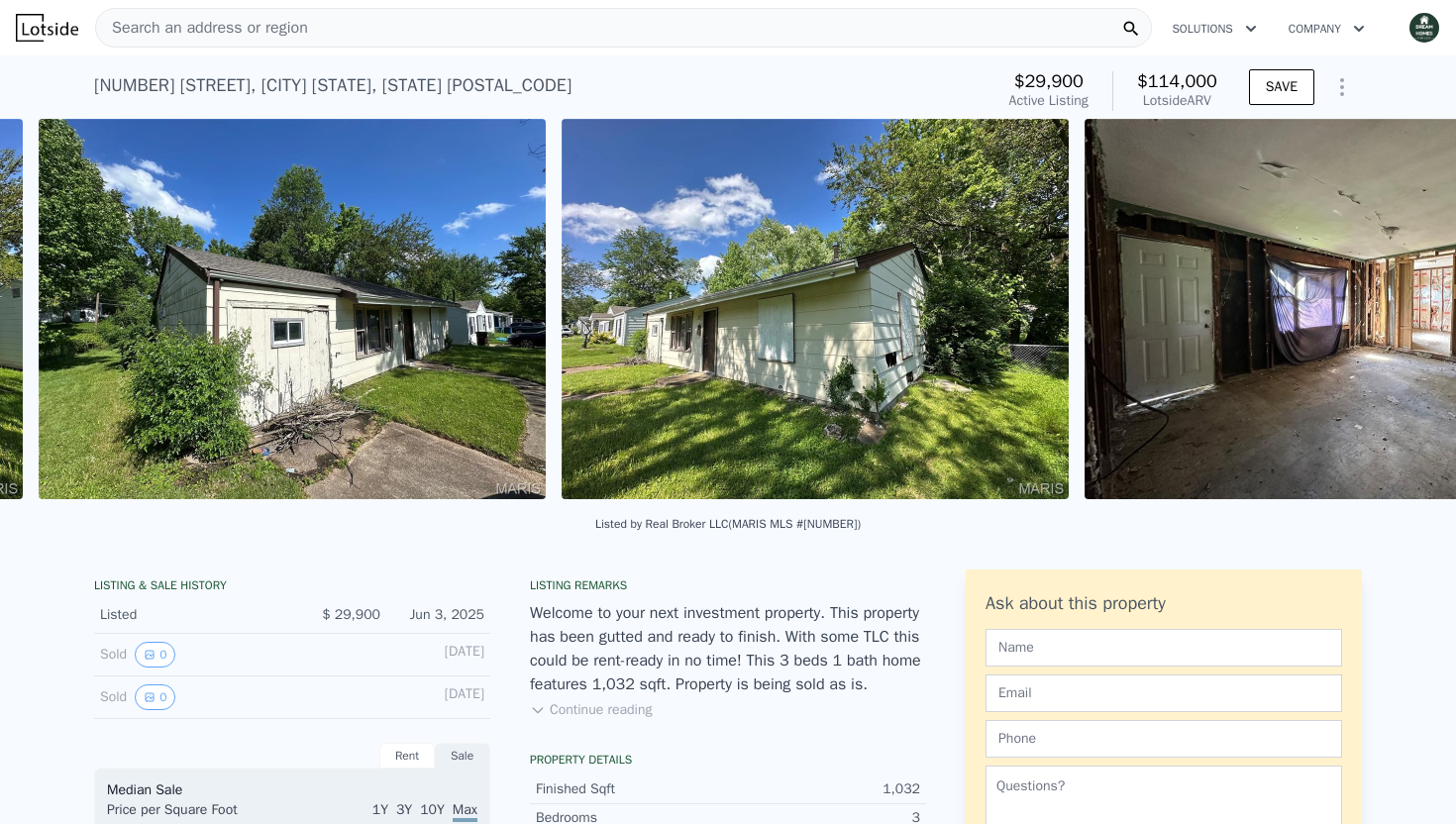 scroll, scrollTop: 0, scrollLeft: 1429, axis: horizontal 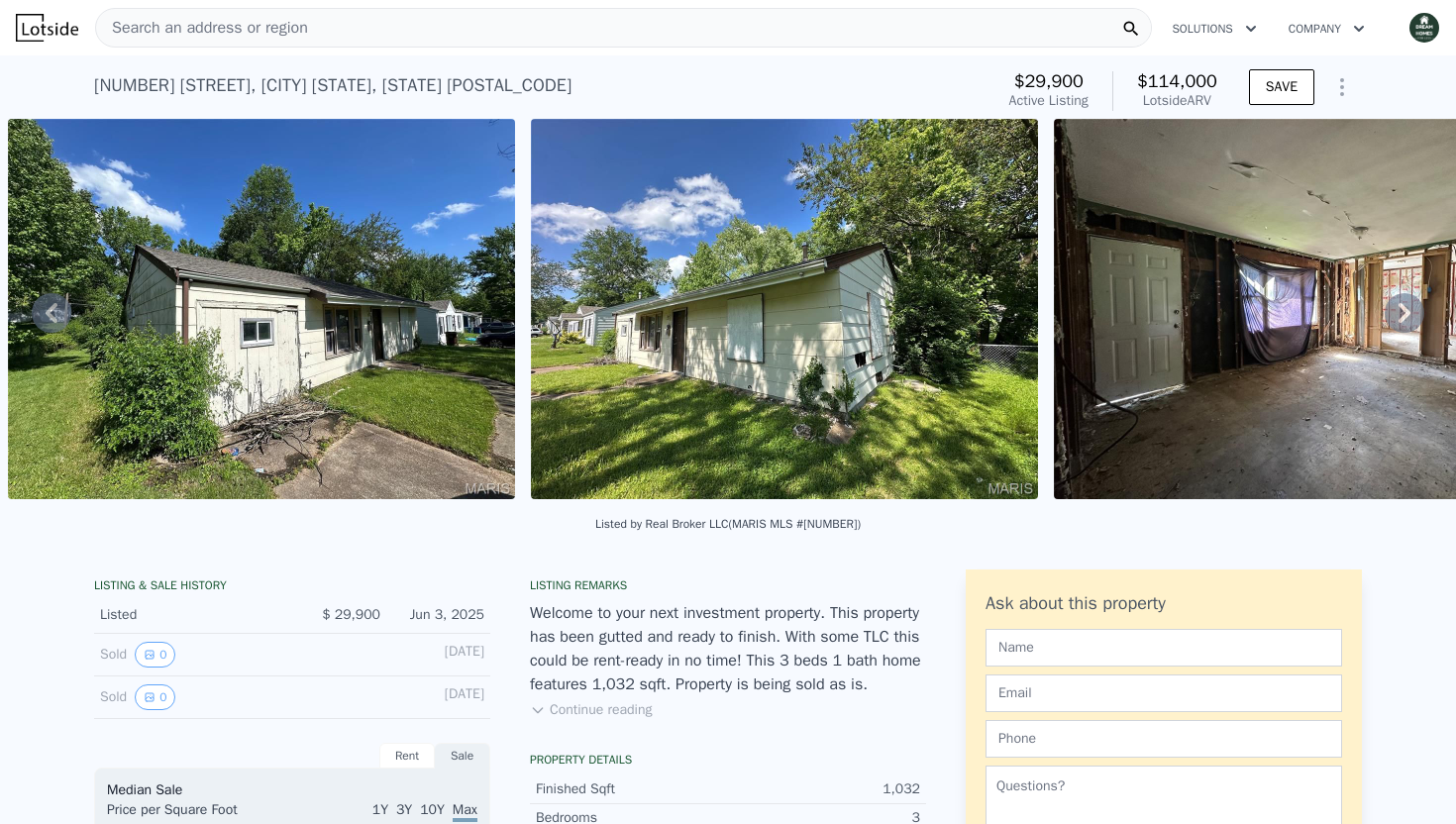 click 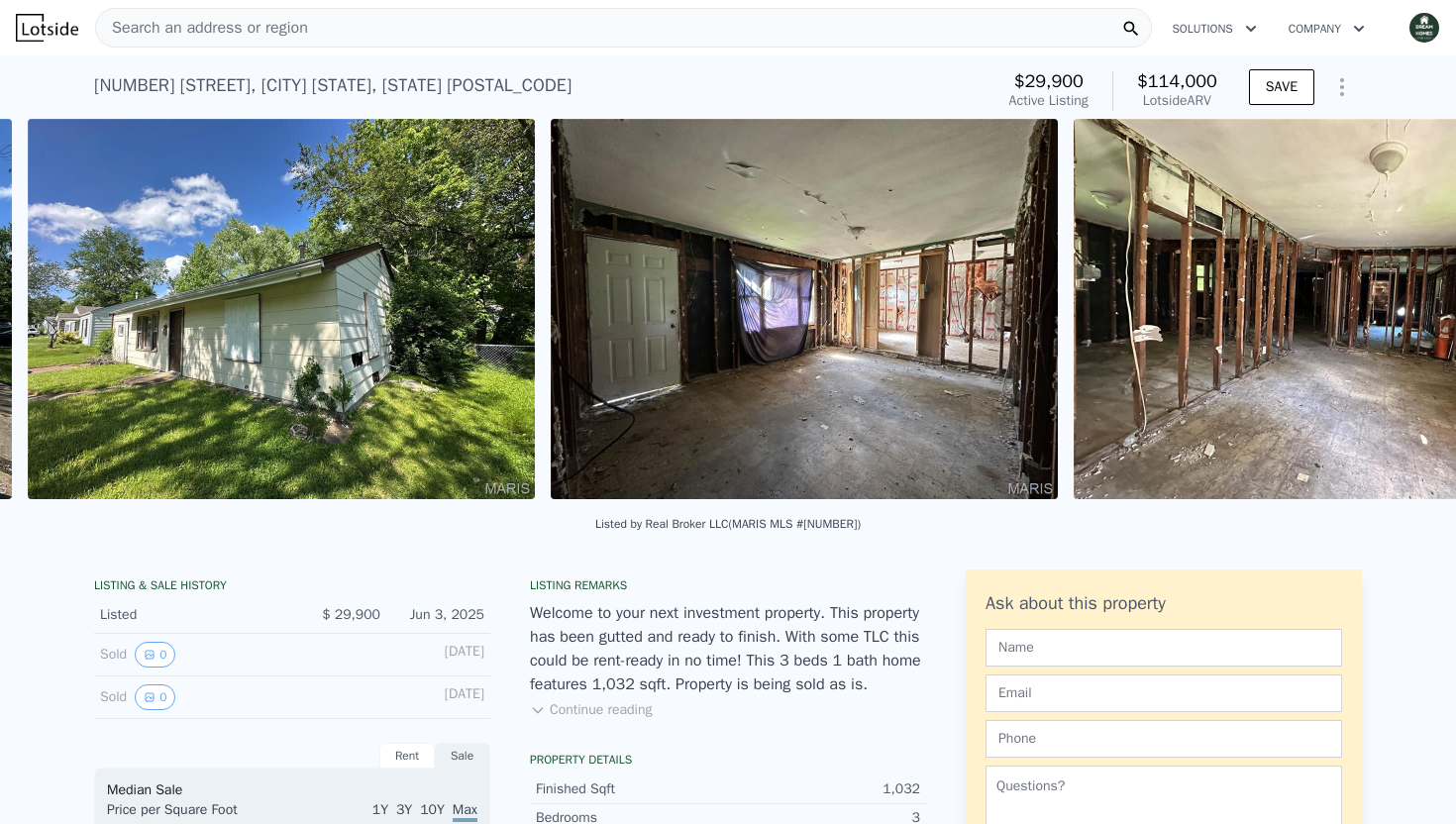 scroll, scrollTop: 0, scrollLeft: 1952, axis: horizontal 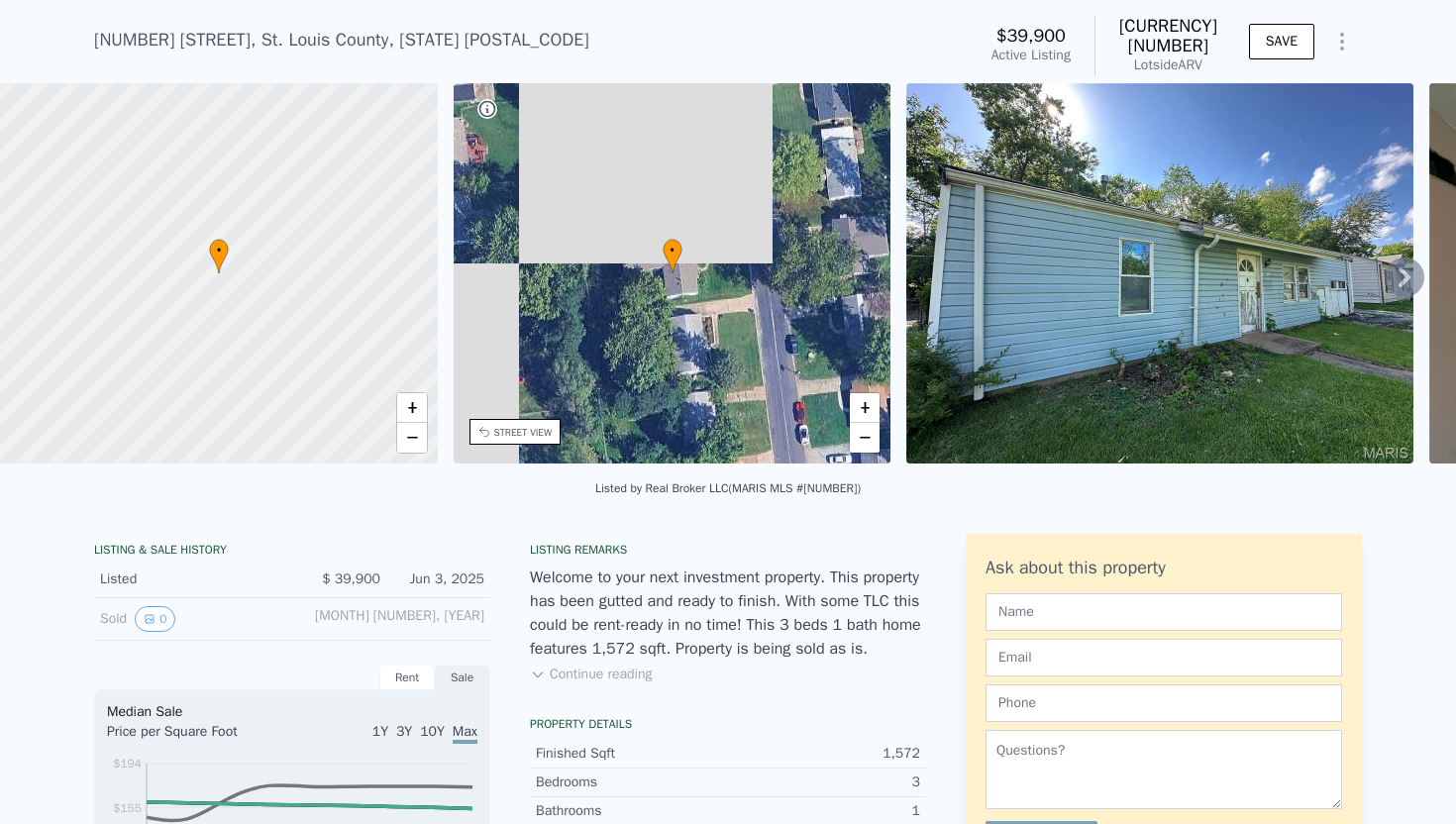 click 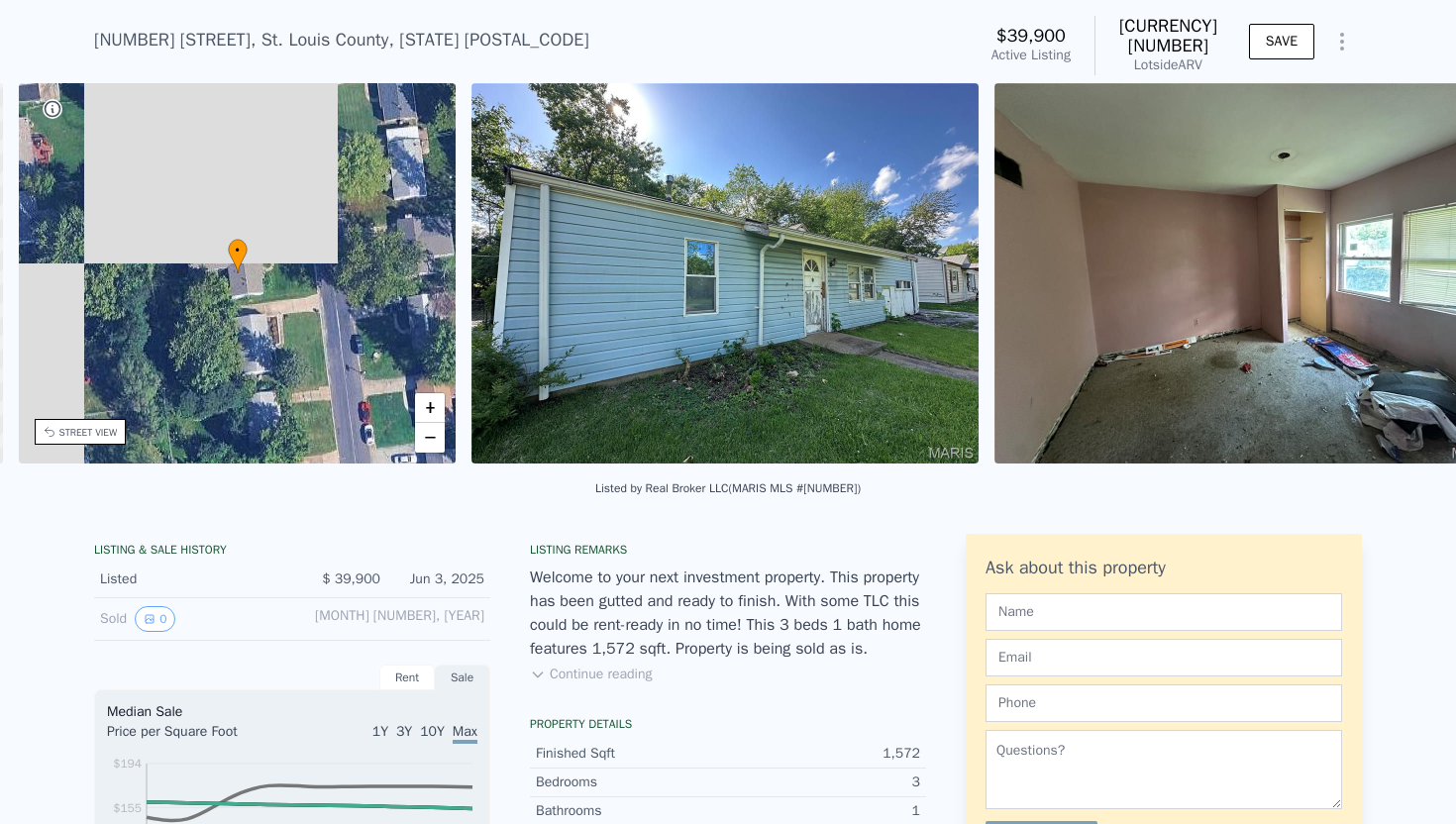 scroll, scrollTop: 0, scrollLeft: 461, axis: horizontal 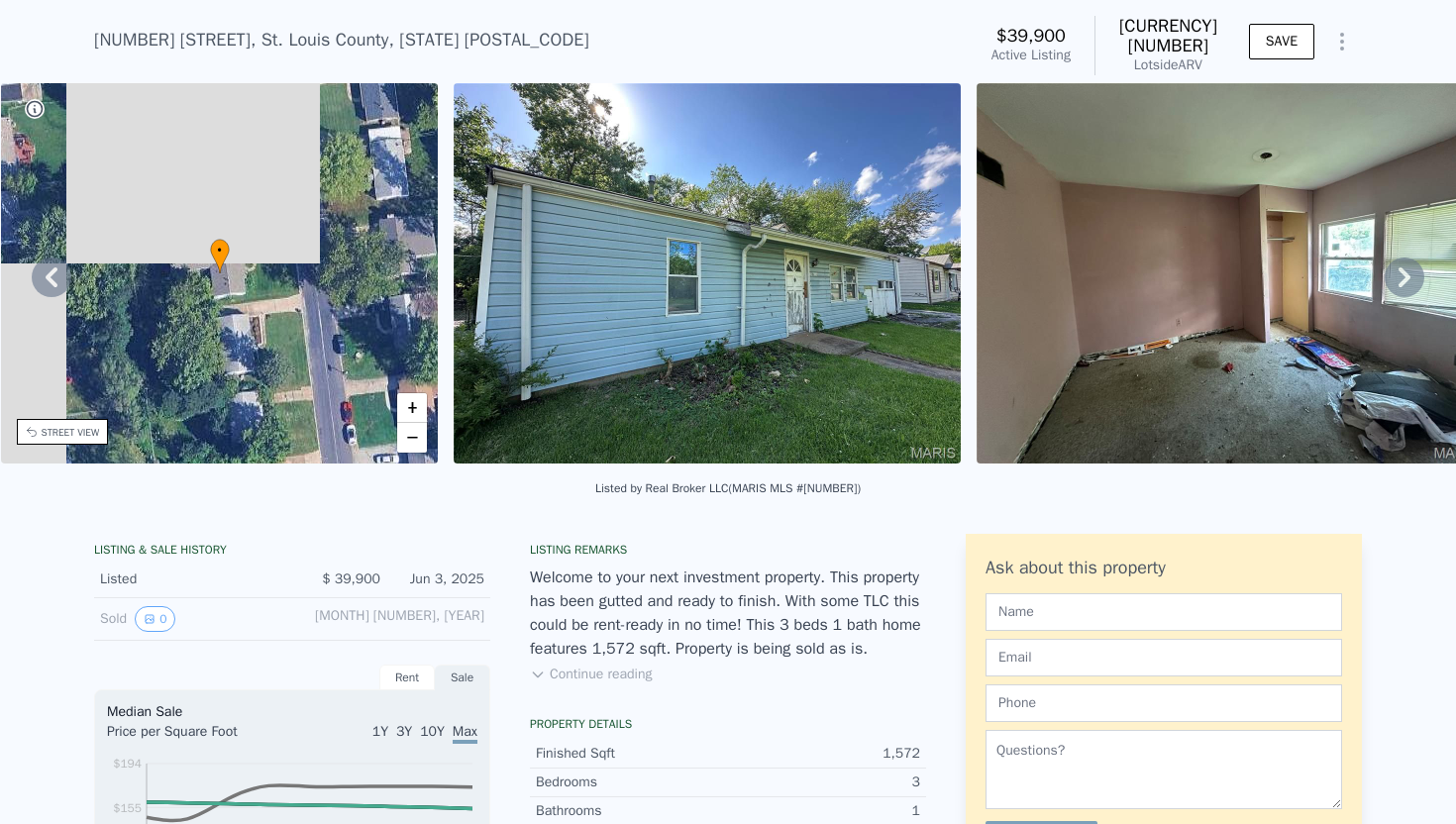 click 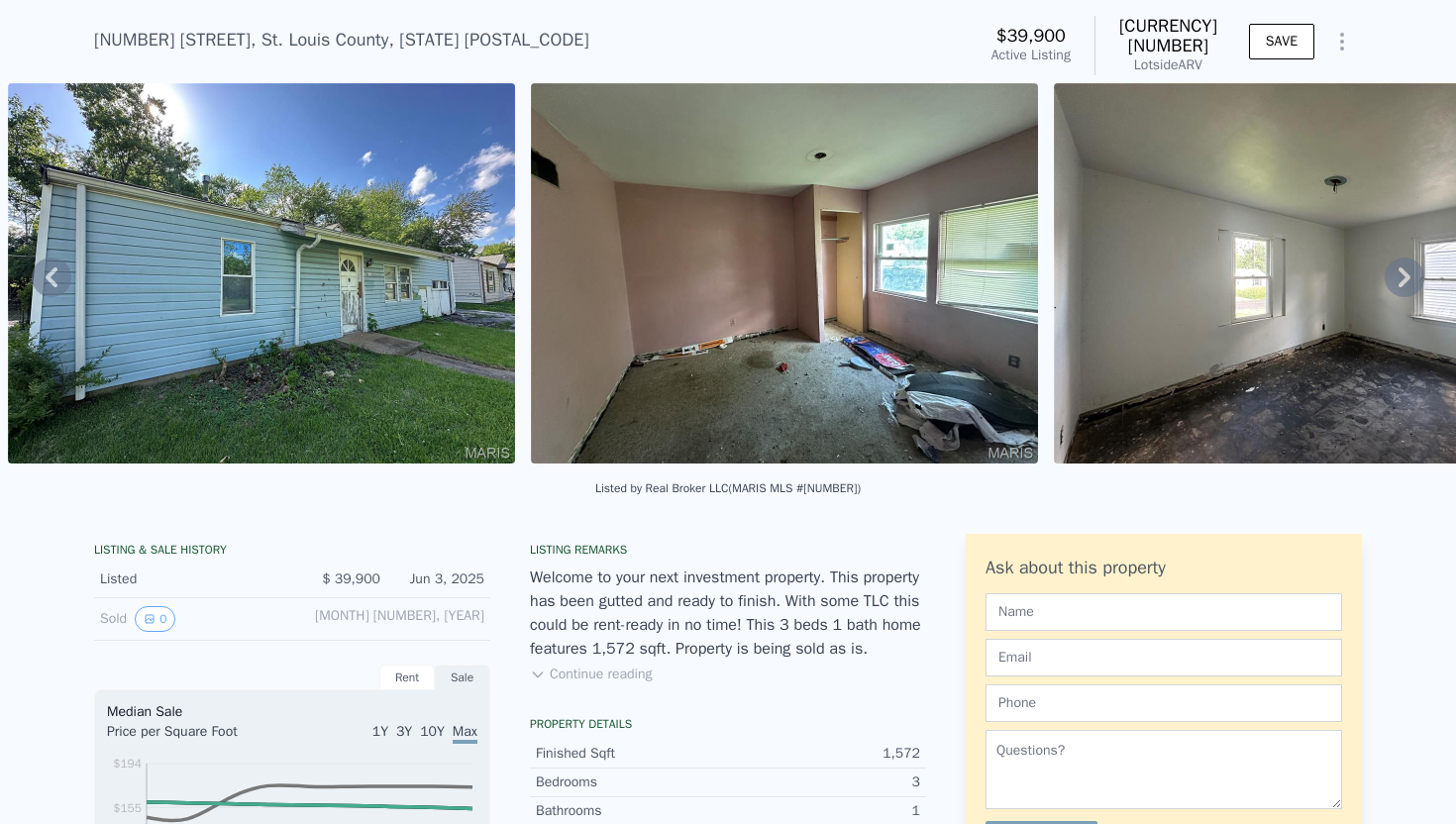 click 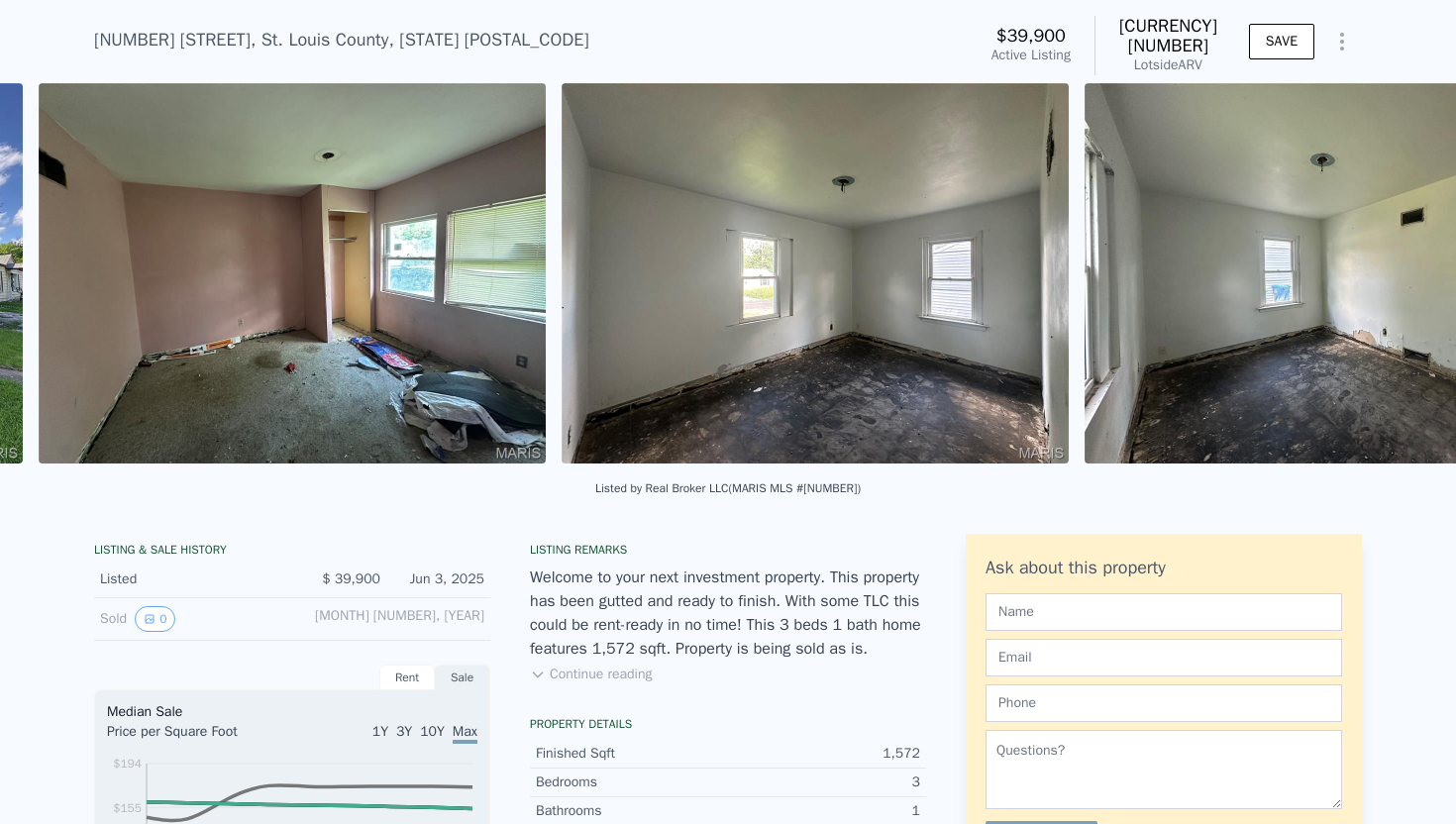 scroll, scrollTop: 0, scrollLeft: 1429, axis: horizontal 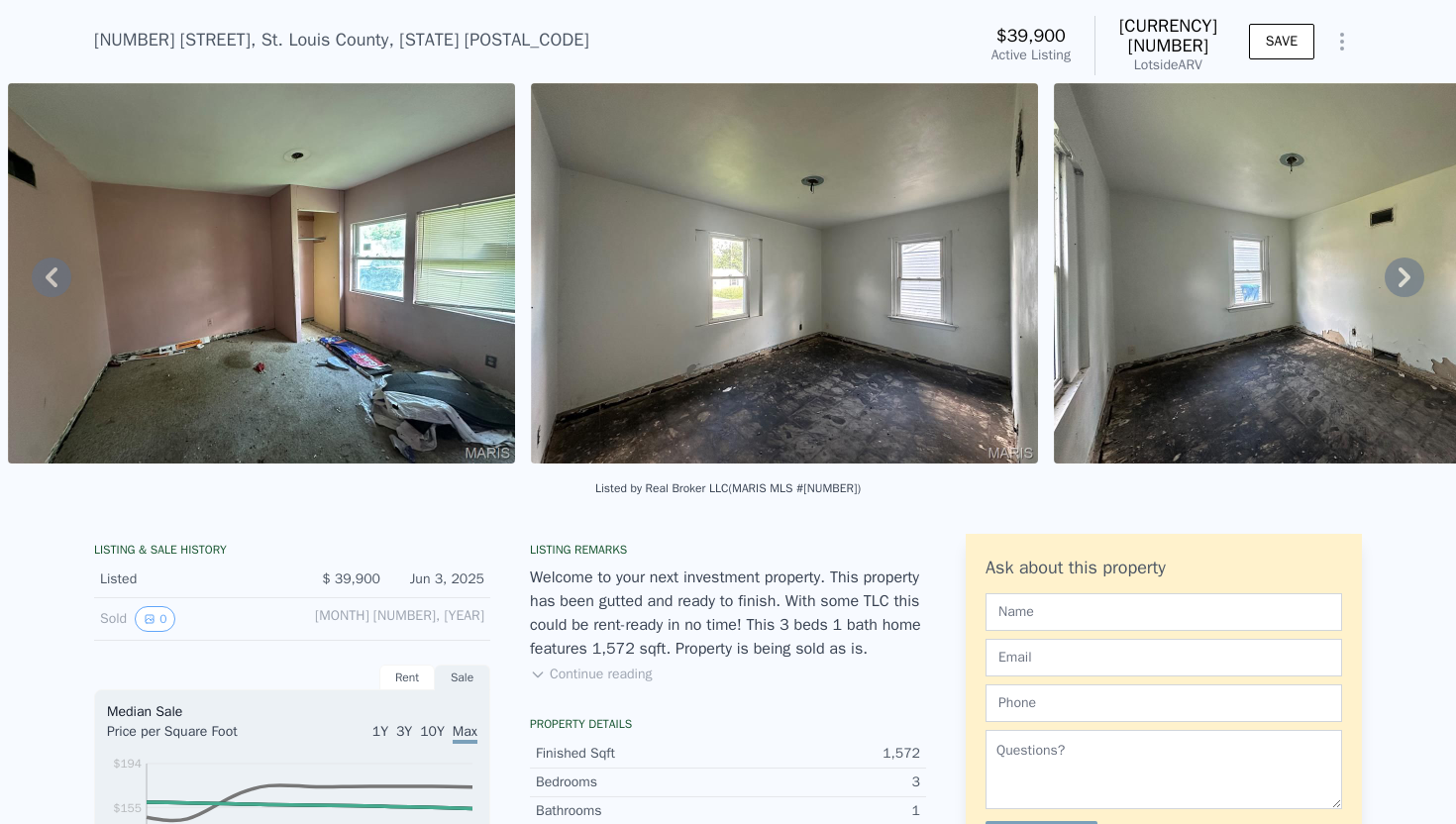 click 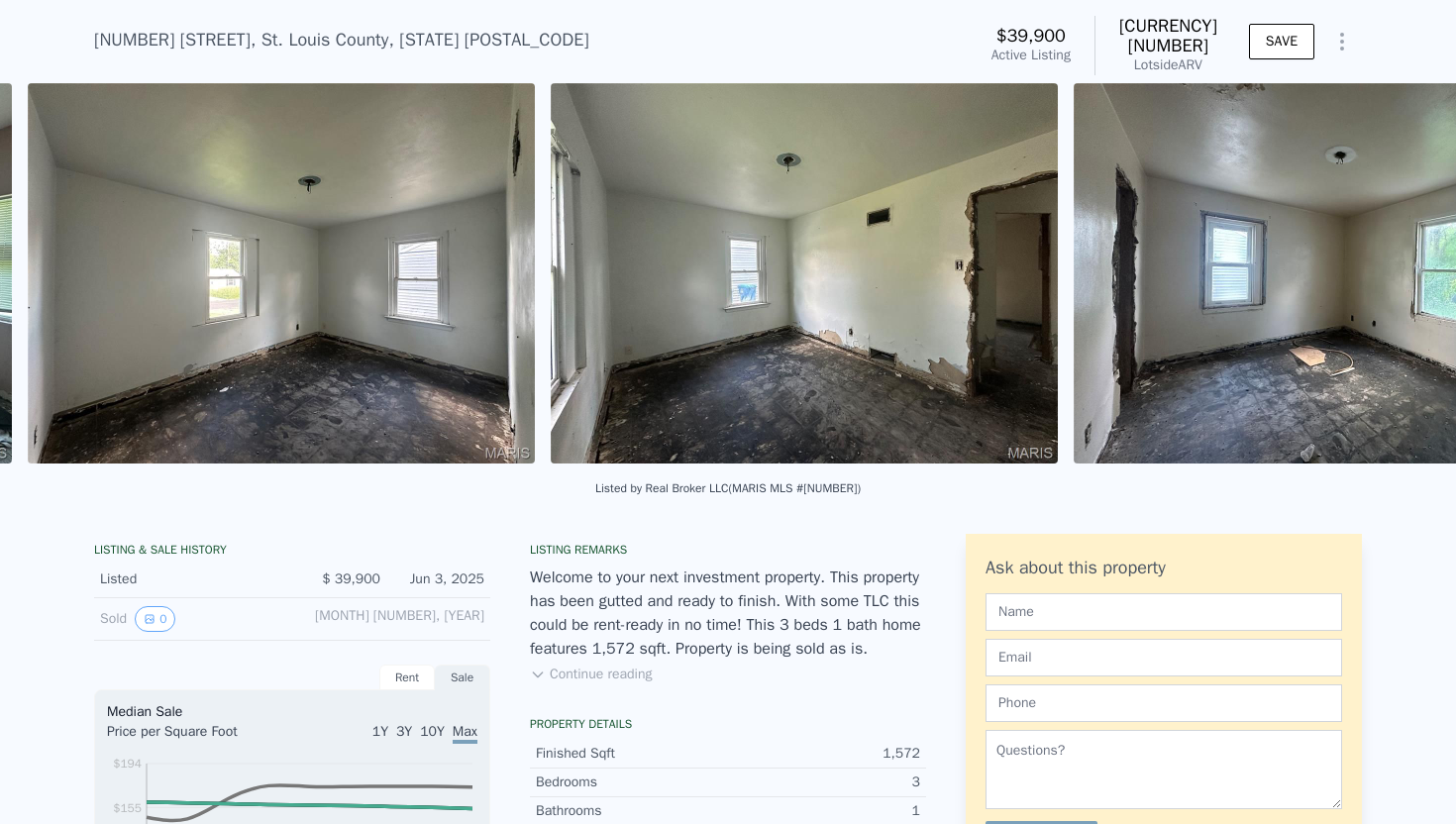 scroll, scrollTop: 0, scrollLeft: 1952, axis: horizontal 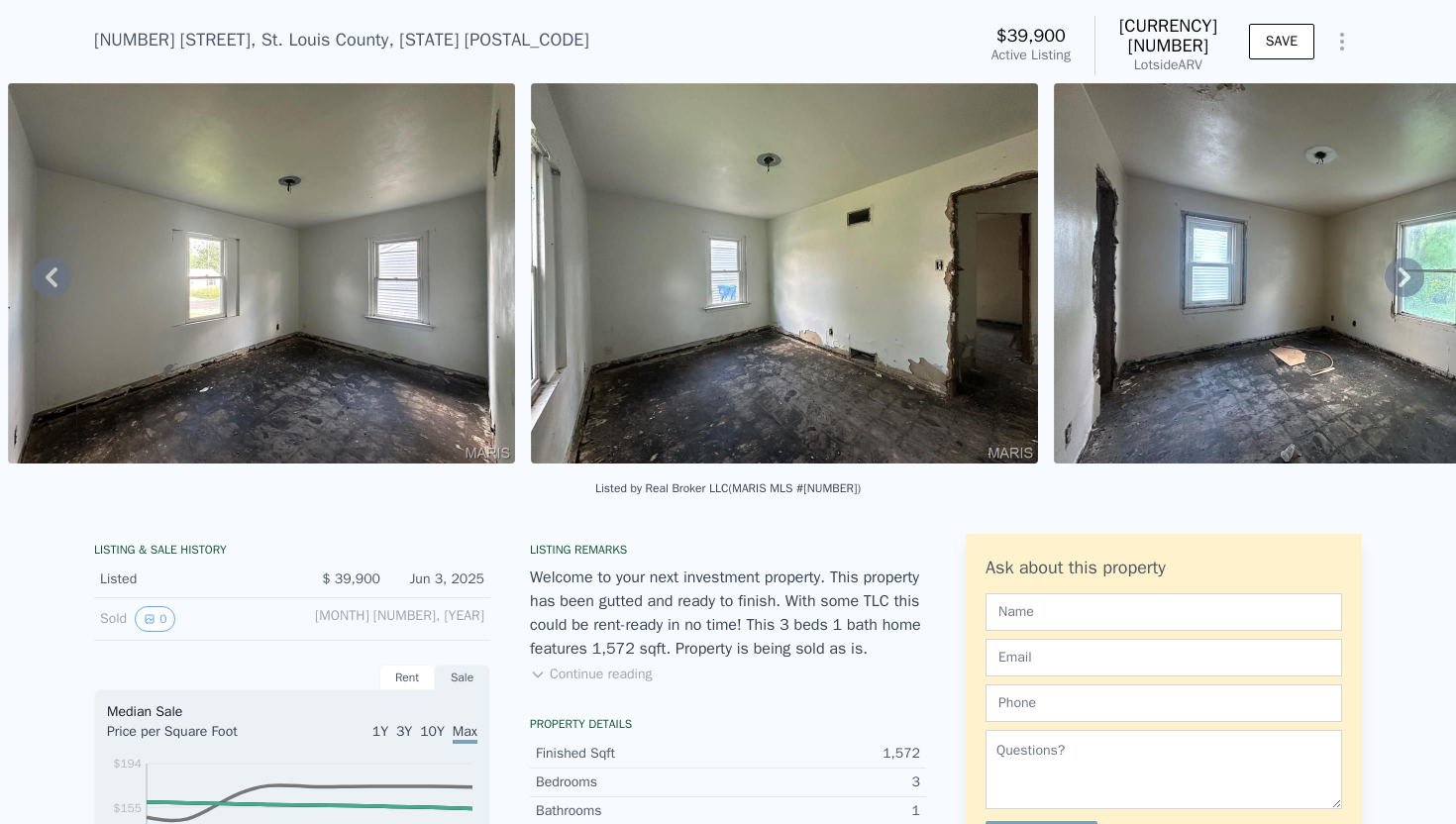 click 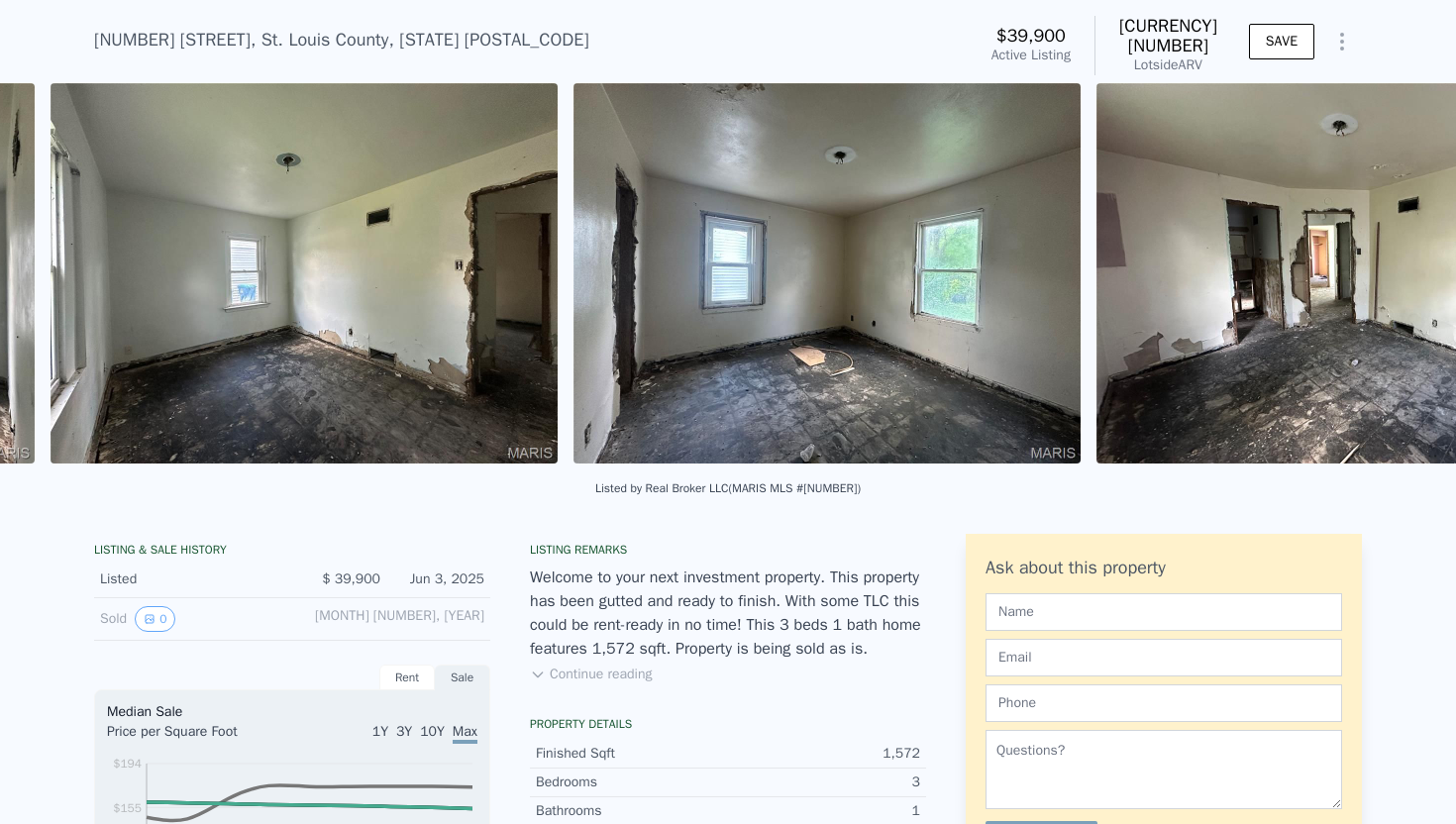 scroll, scrollTop: 0, scrollLeft: 2475, axis: horizontal 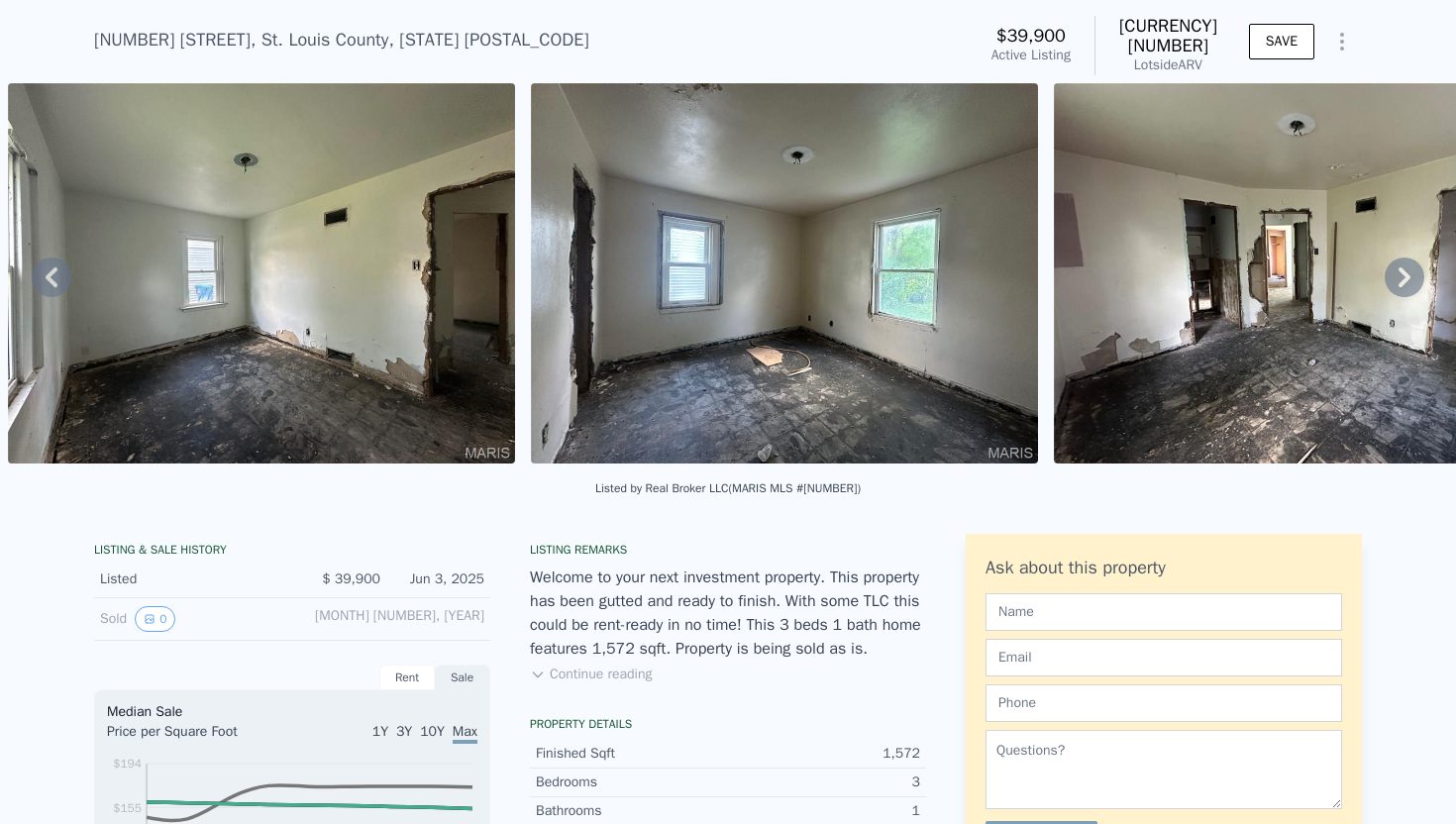 click 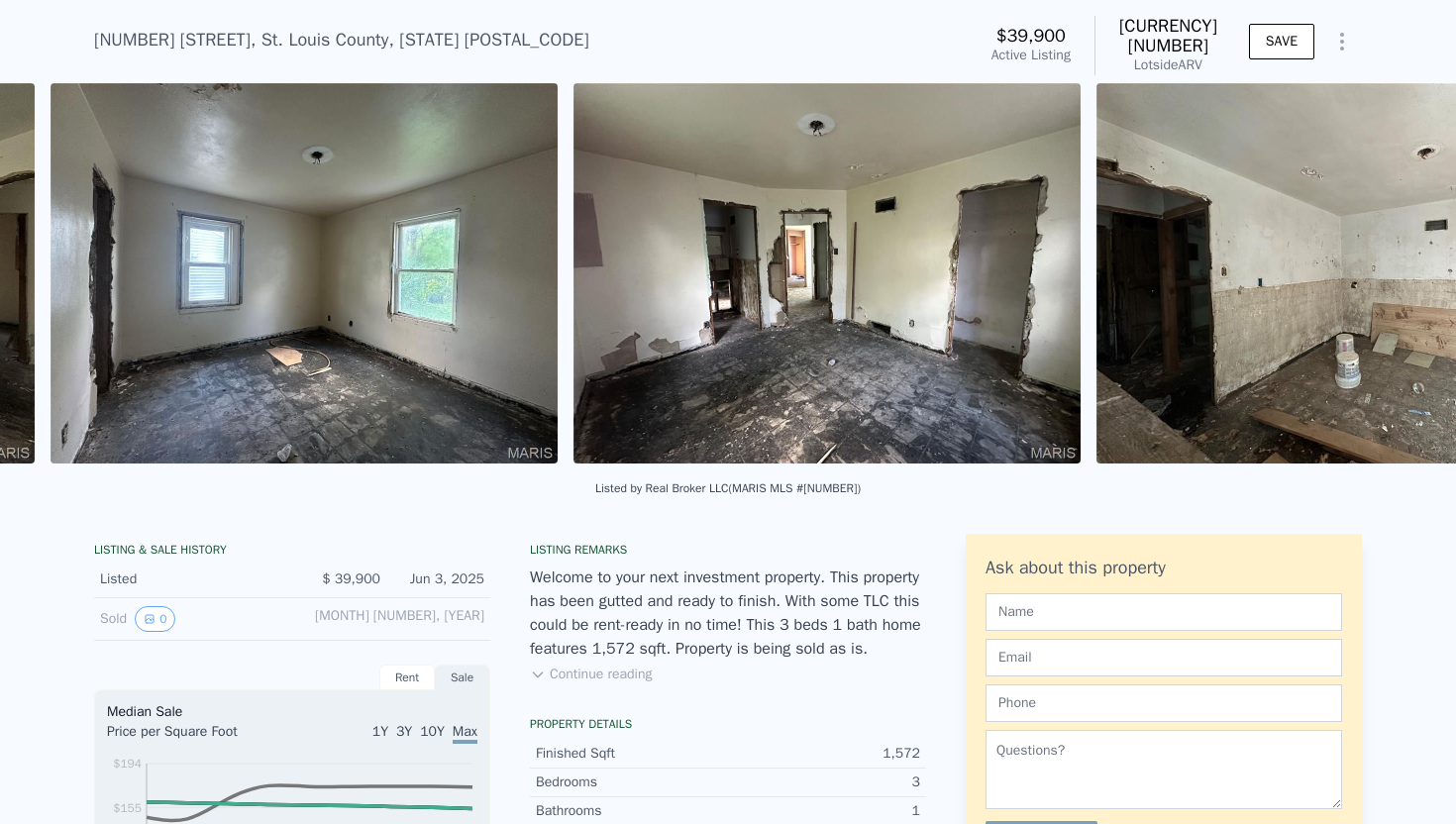 scroll, scrollTop: 0, scrollLeft: 2998, axis: horizontal 